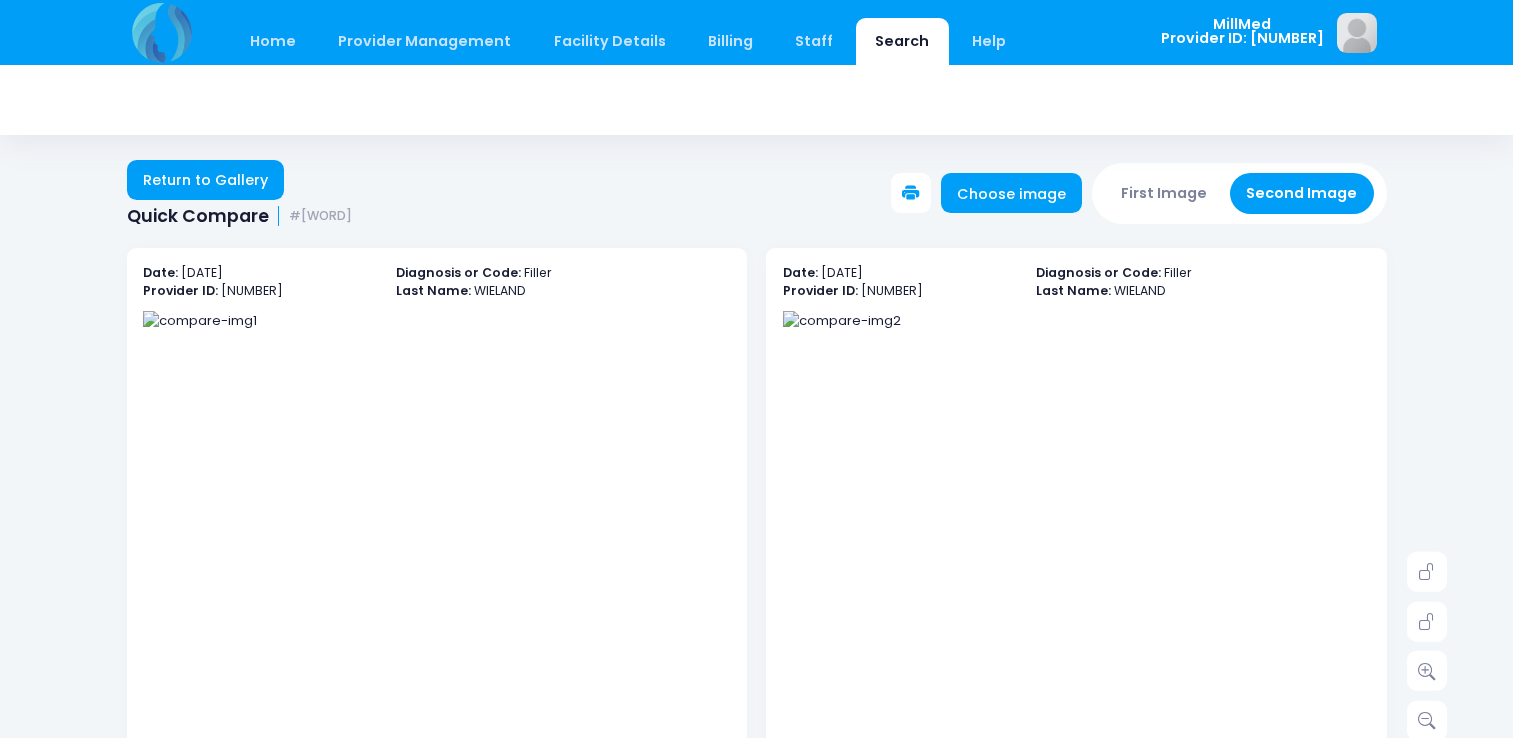 scroll, scrollTop: 316, scrollLeft: 0, axis: vertical 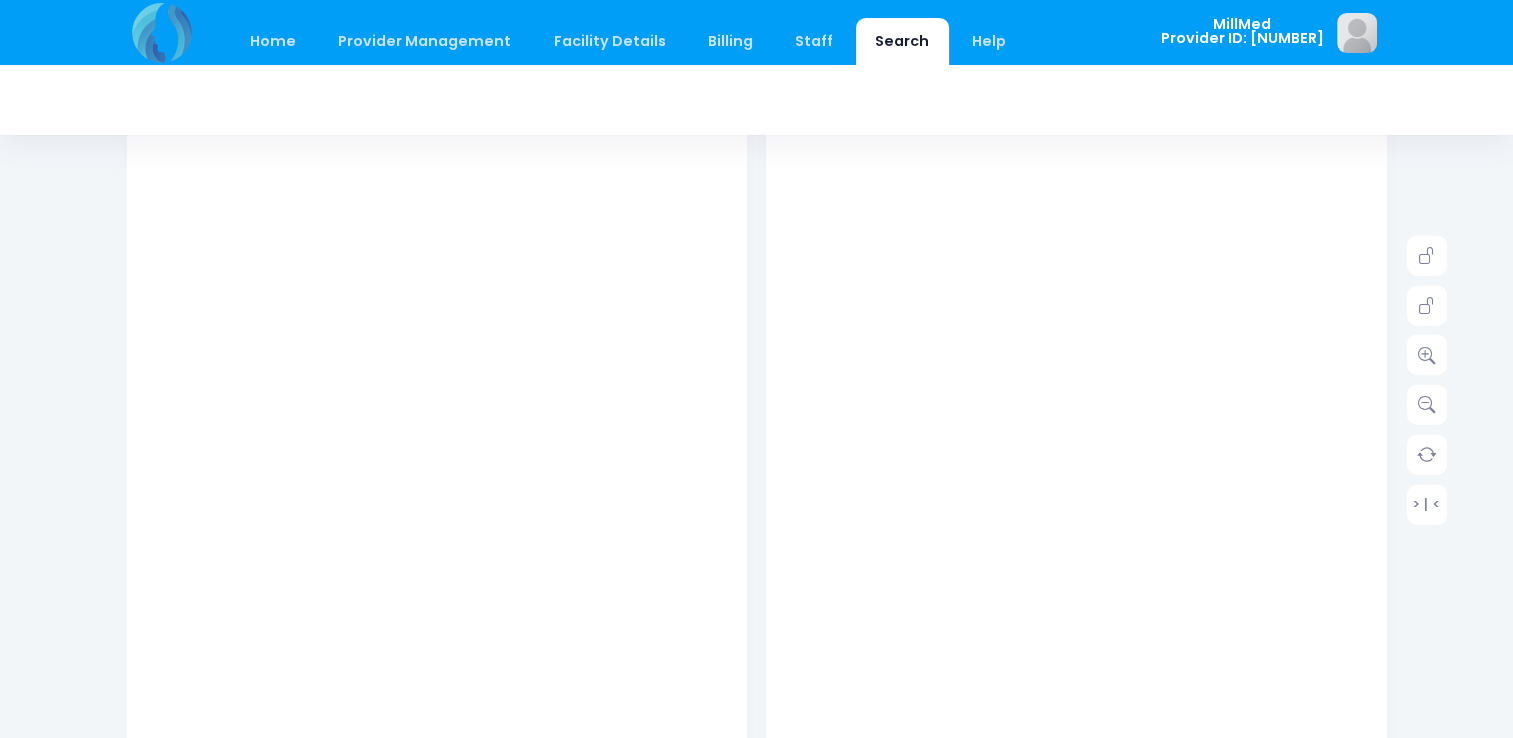 click on "Search" at bounding box center (902, 41) 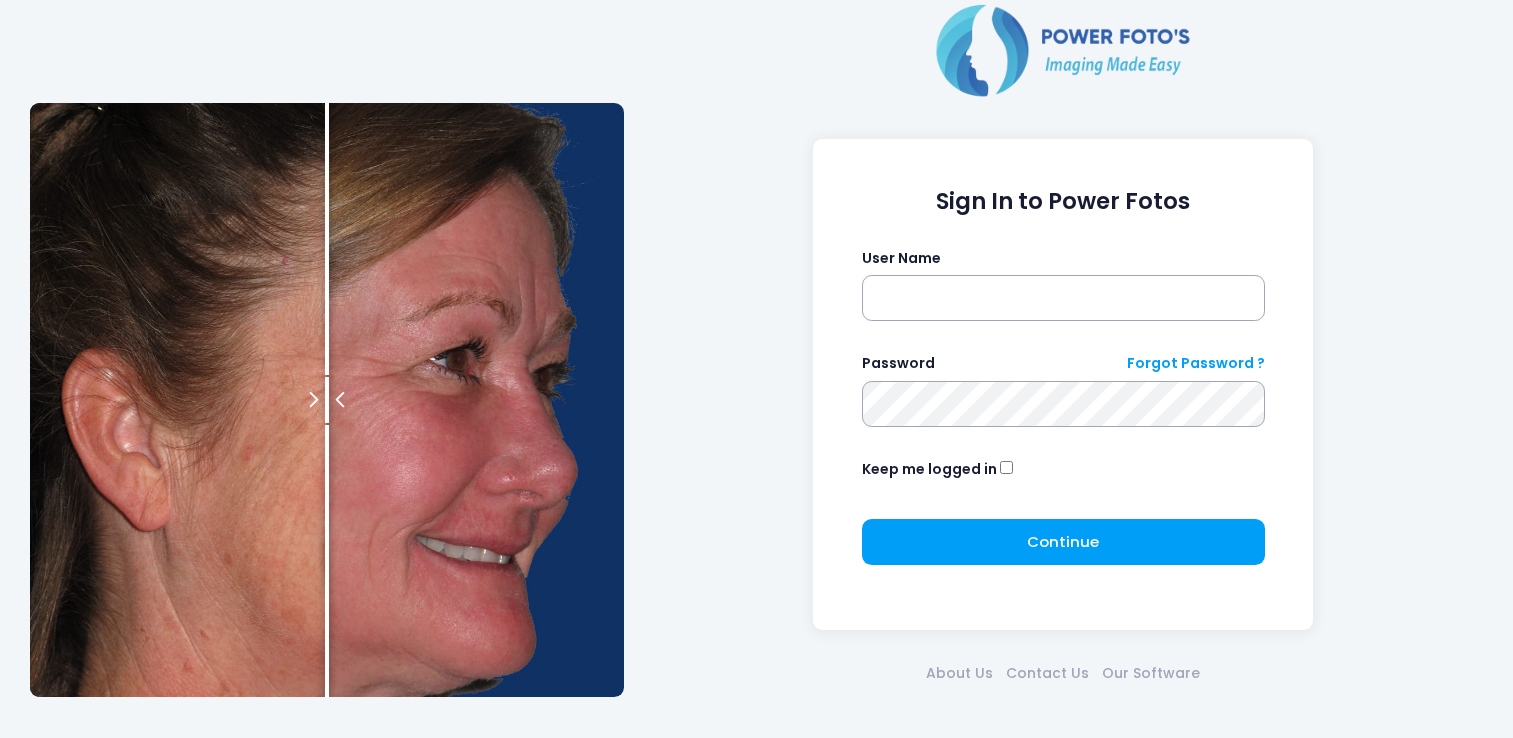 scroll, scrollTop: 0, scrollLeft: 0, axis: both 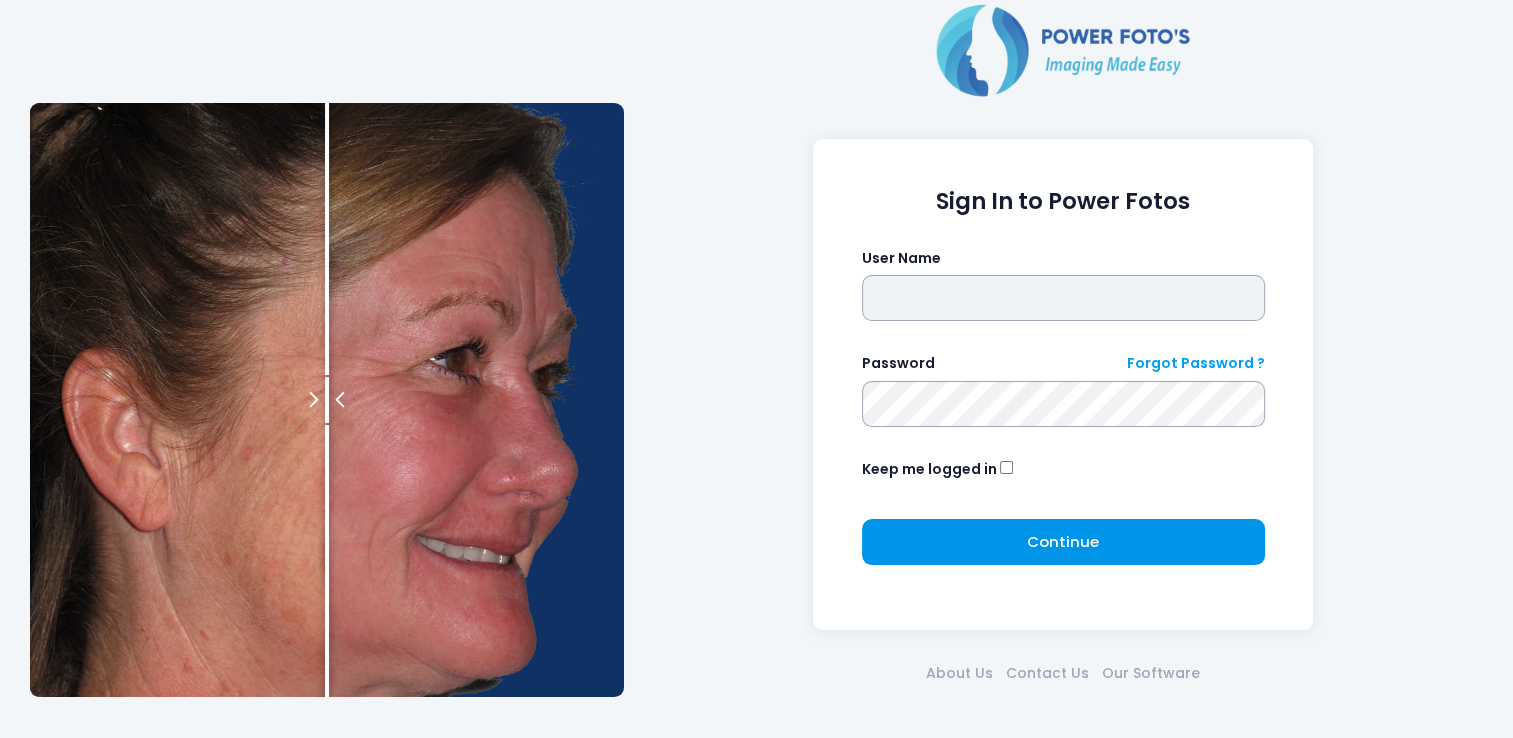 type on "*******" 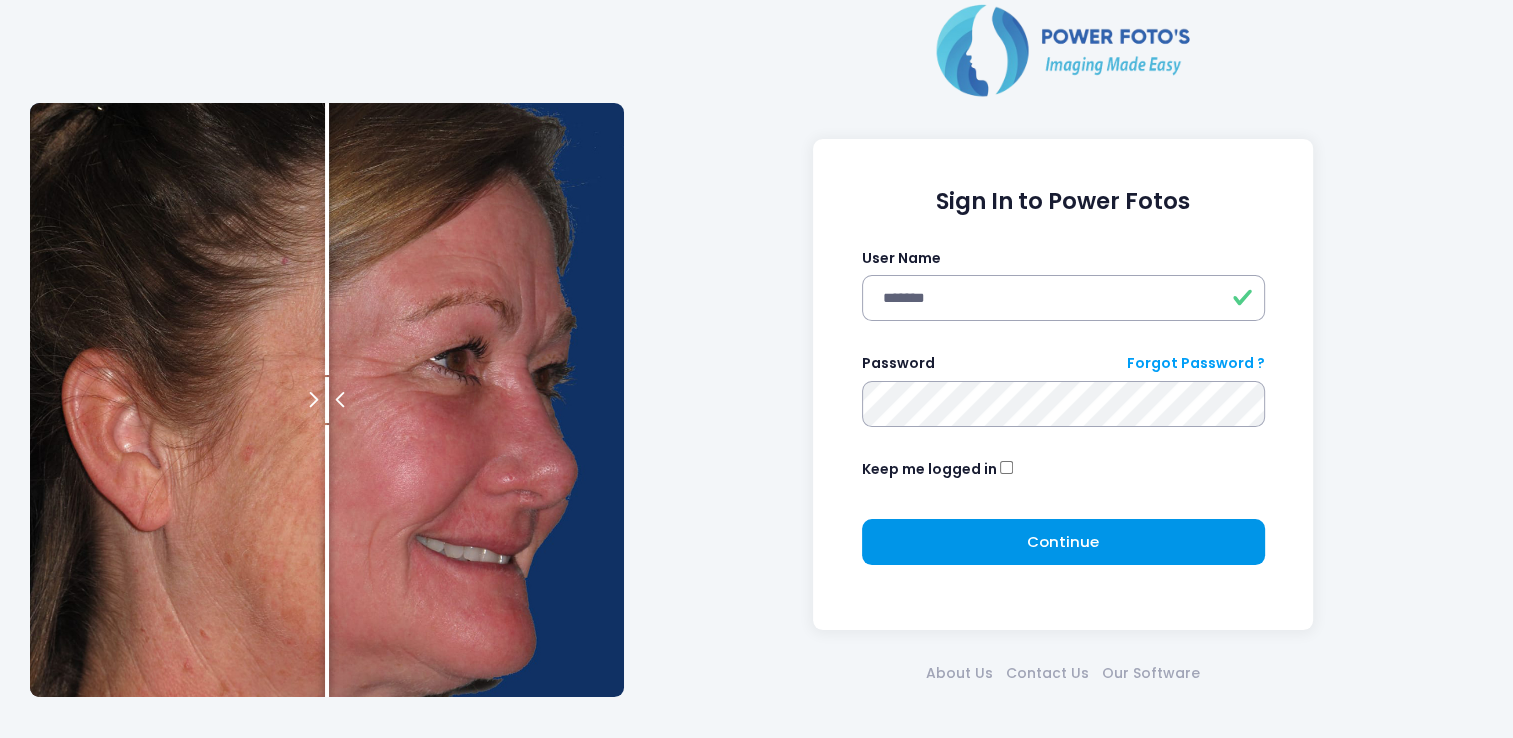 click on "Continue
Please wait..." at bounding box center (1063, 542) 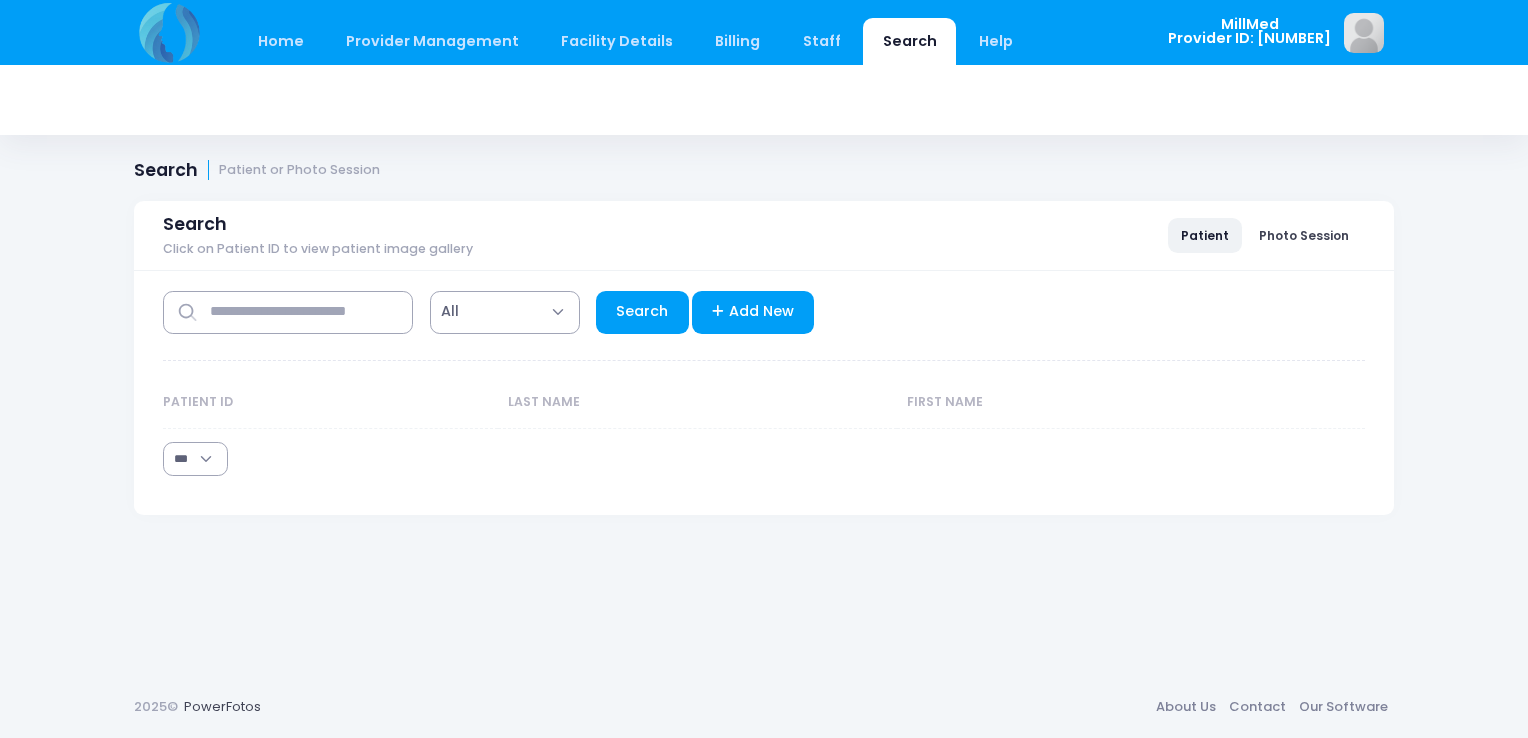 scroll, scrollTop: 0, scrollLeft: 0, axis: both 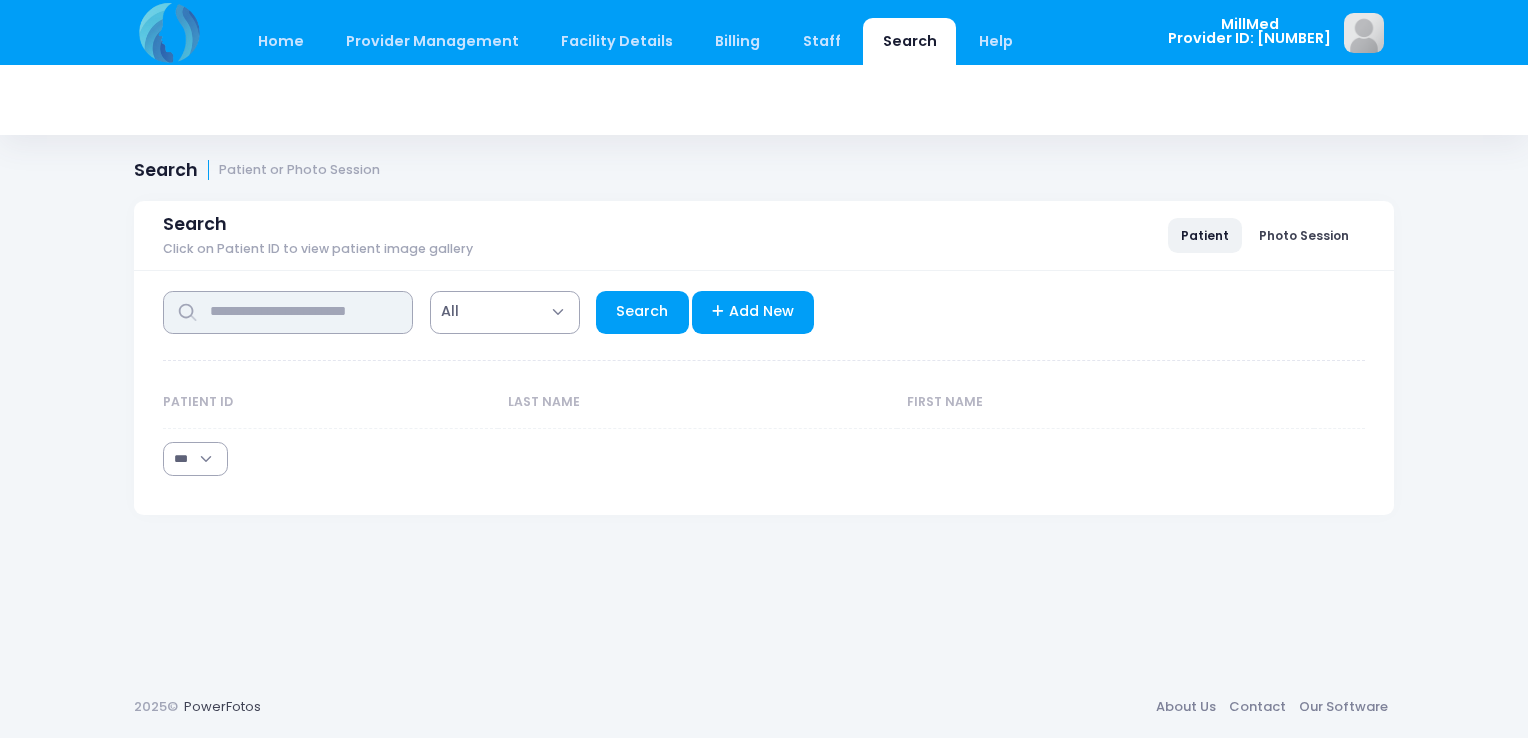 click at bounding box center (288, 312) 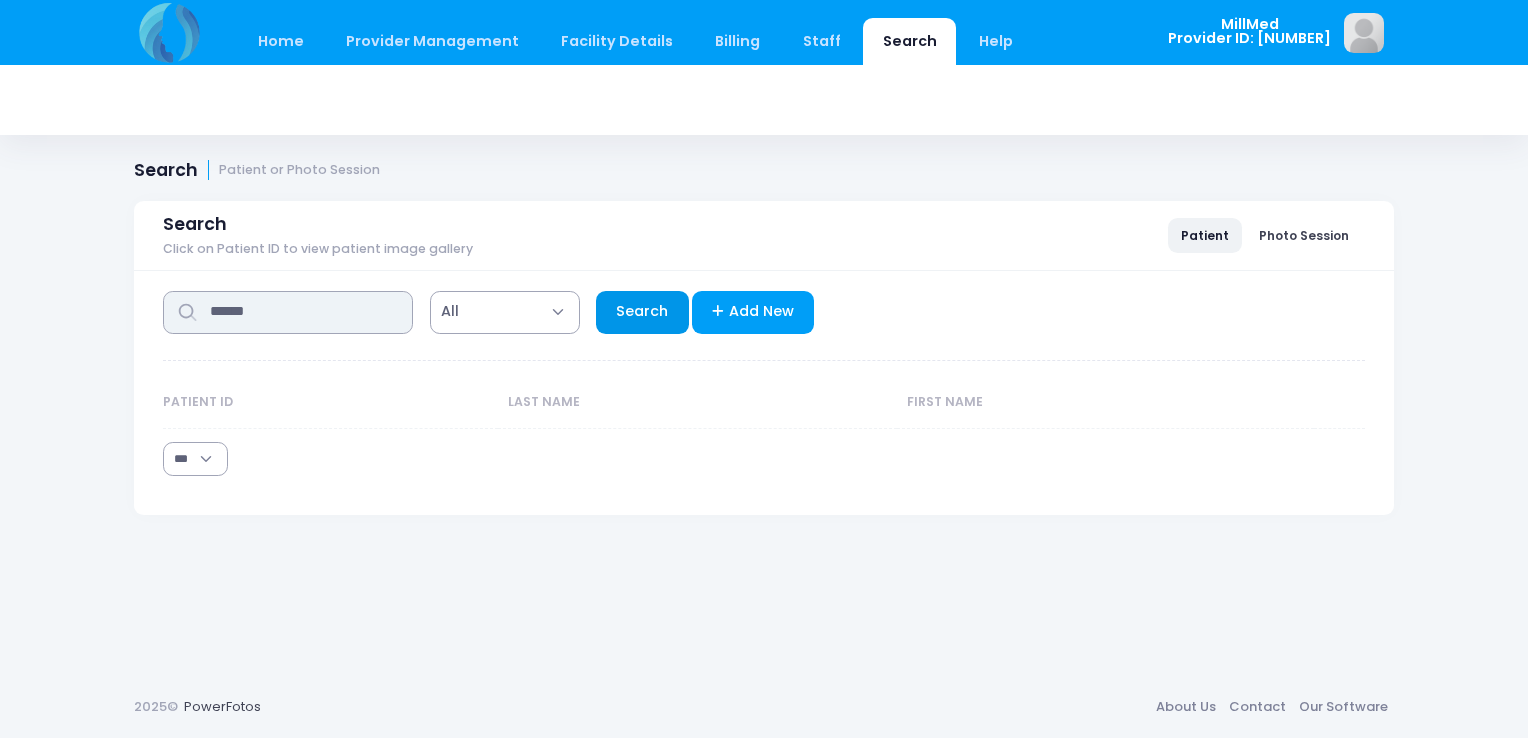 type on "******" 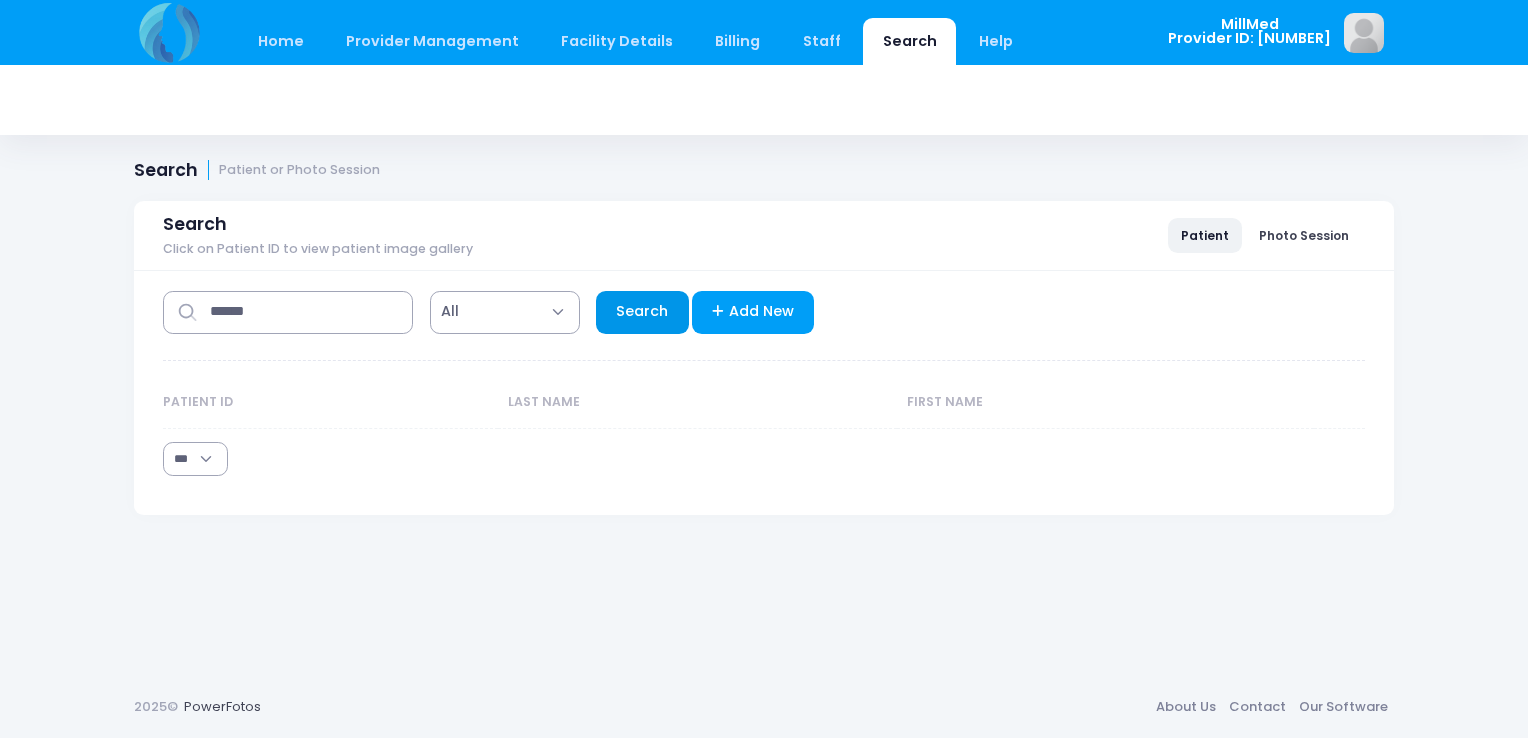 click on "Search" at bounding box center [642, 312] 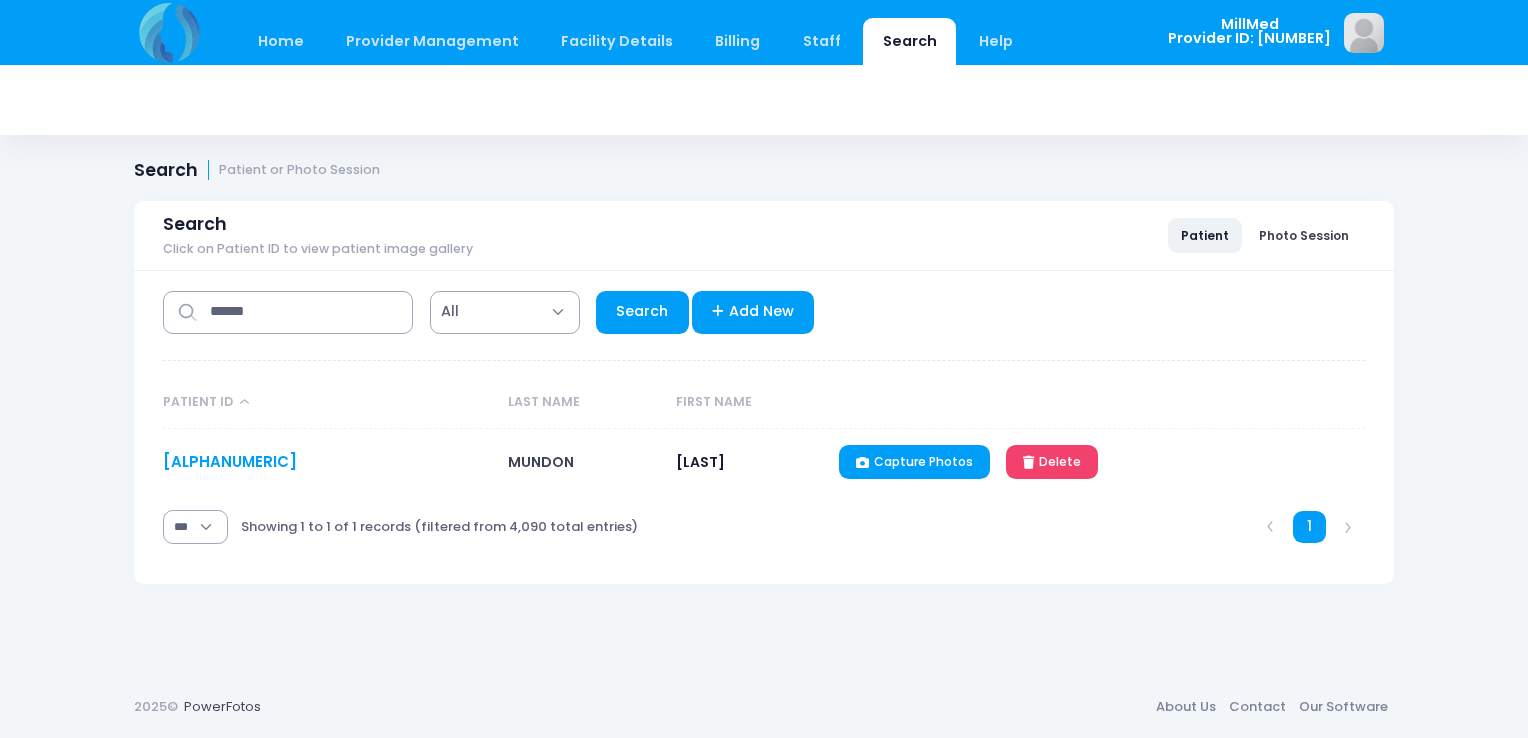 click on "SM032177" at bounding box center (230, 461) 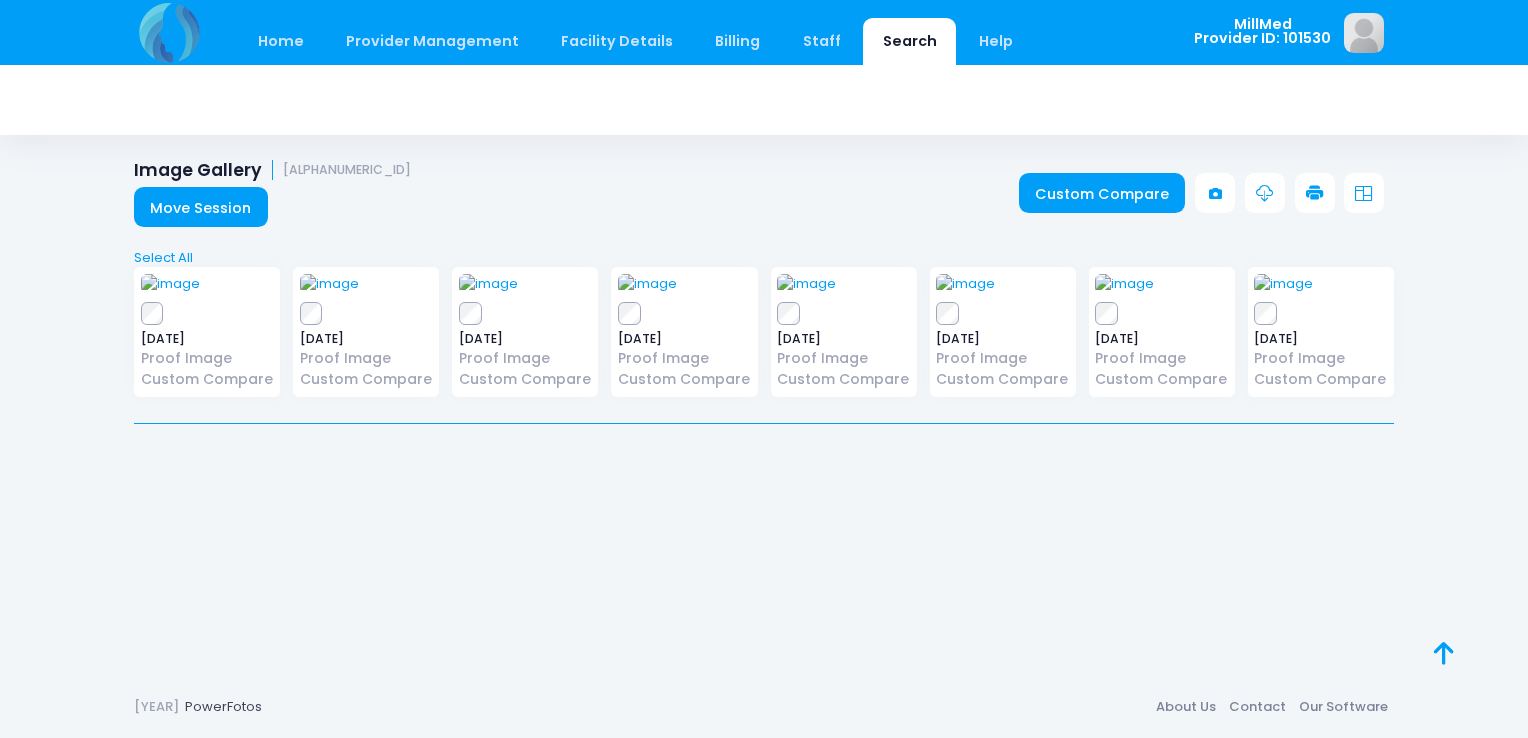 scroll, scrollTop: 0, scrollLeft: 0, axis: both 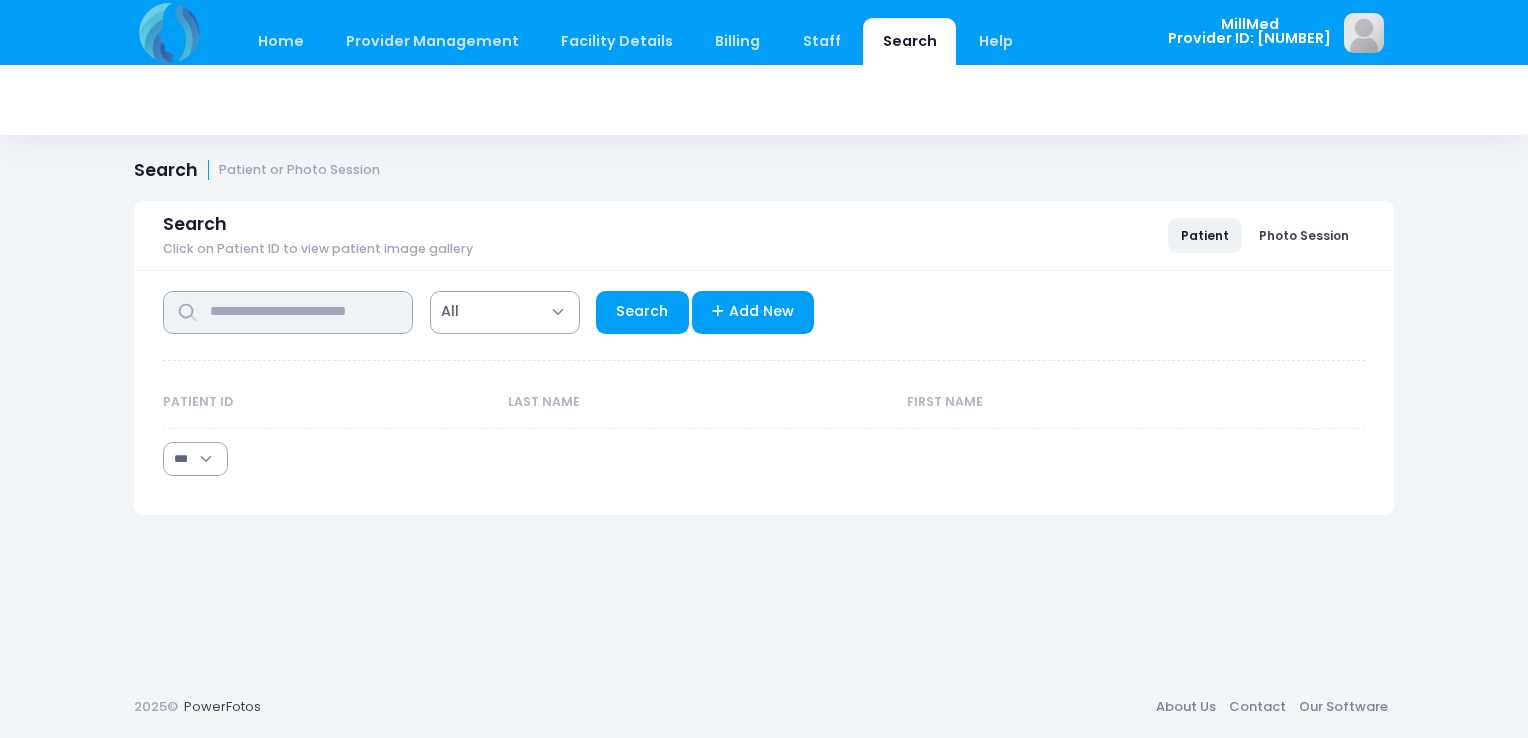click at bounding box center (288, 312) 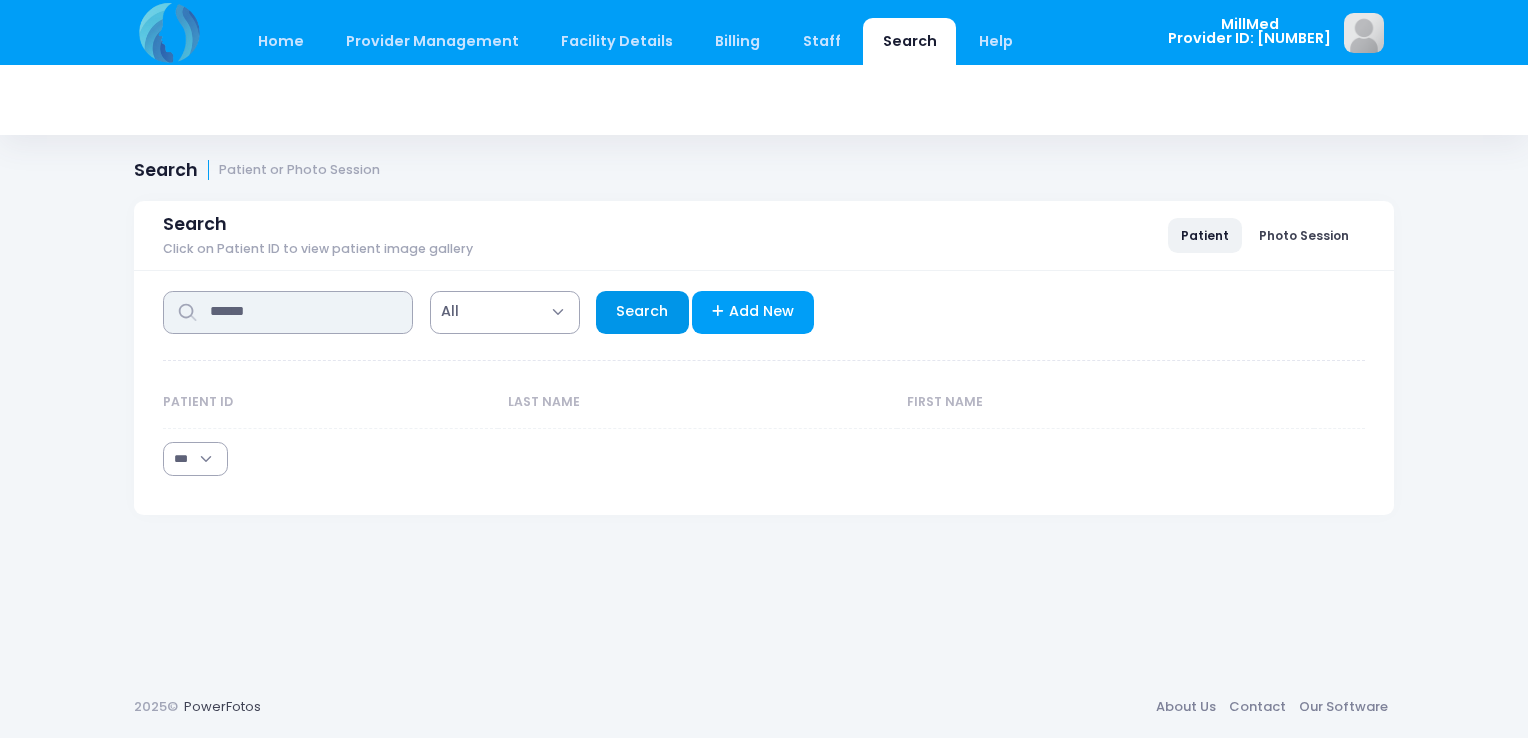 type on "******" 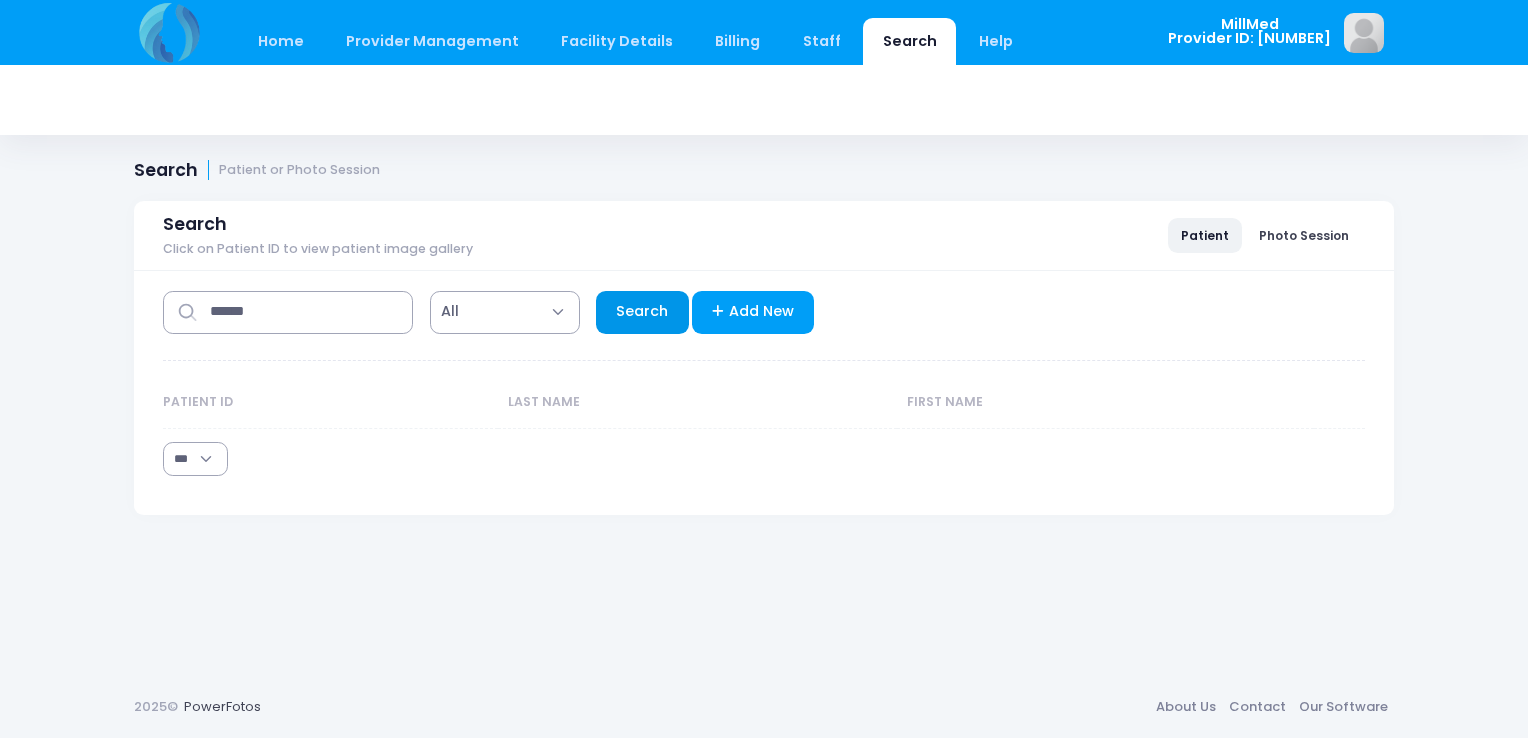 click on "Search" at bounding box center (642, 312) 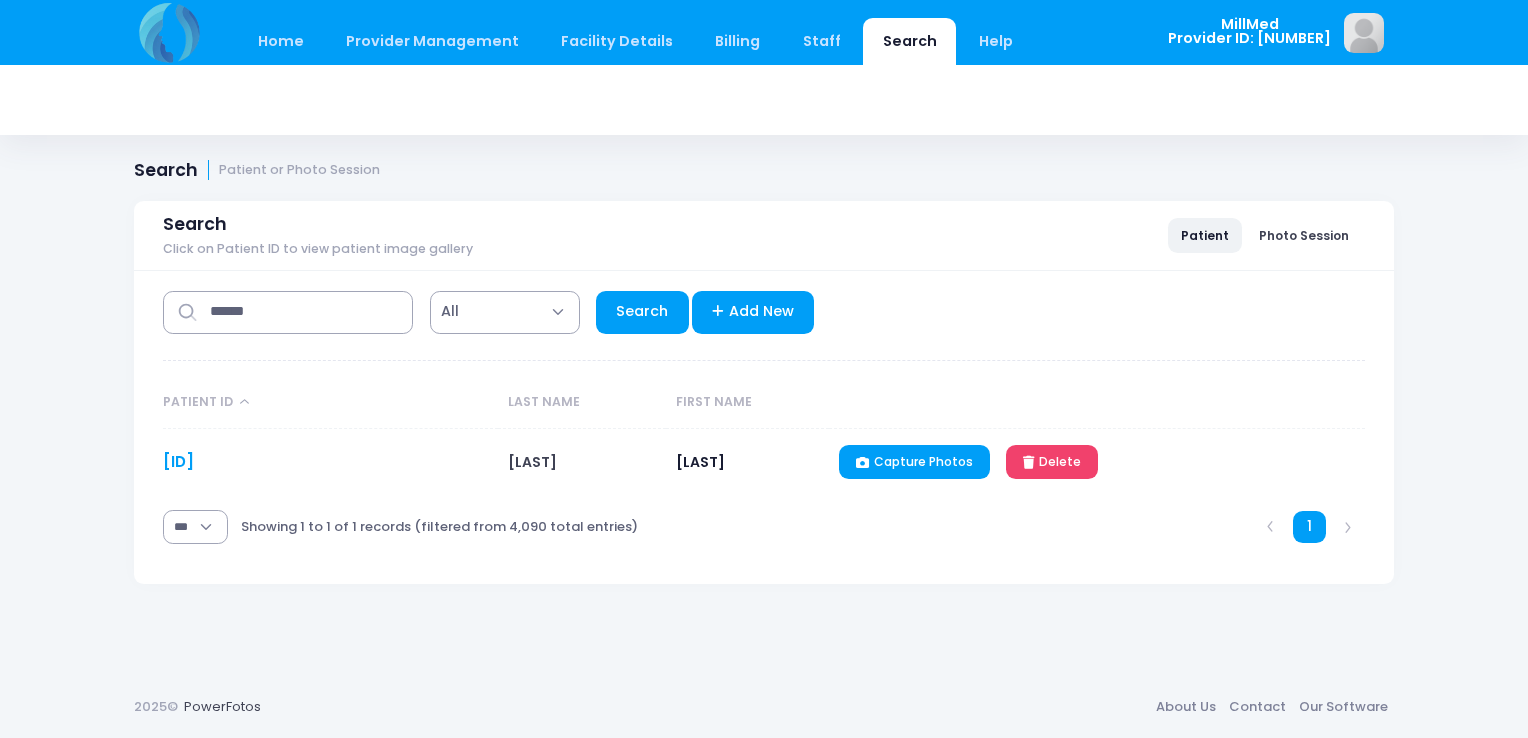 click on "SM032177" at bounding box center [178, 461] 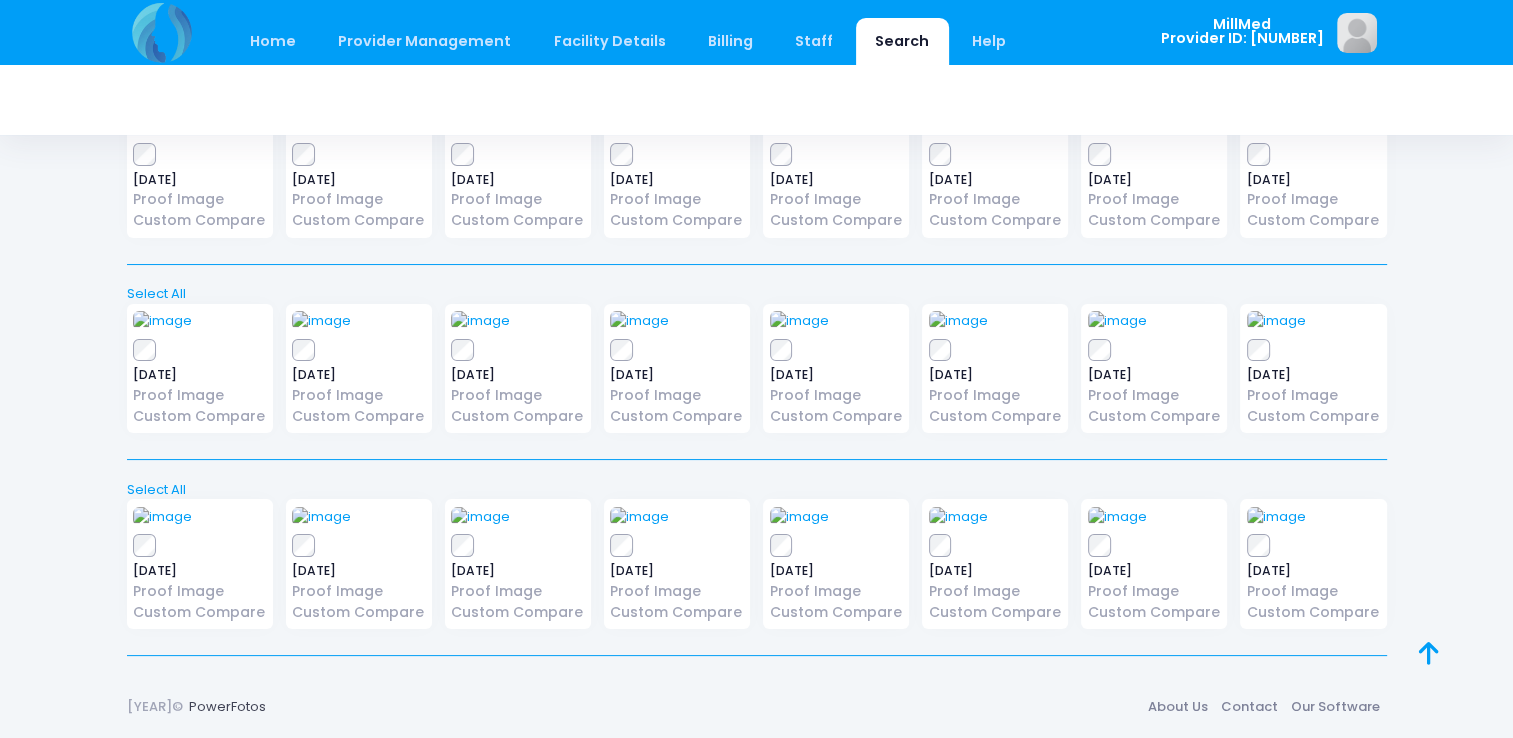 scroll, scrollTop: 471, scrollLeft: 0, axis: vertical 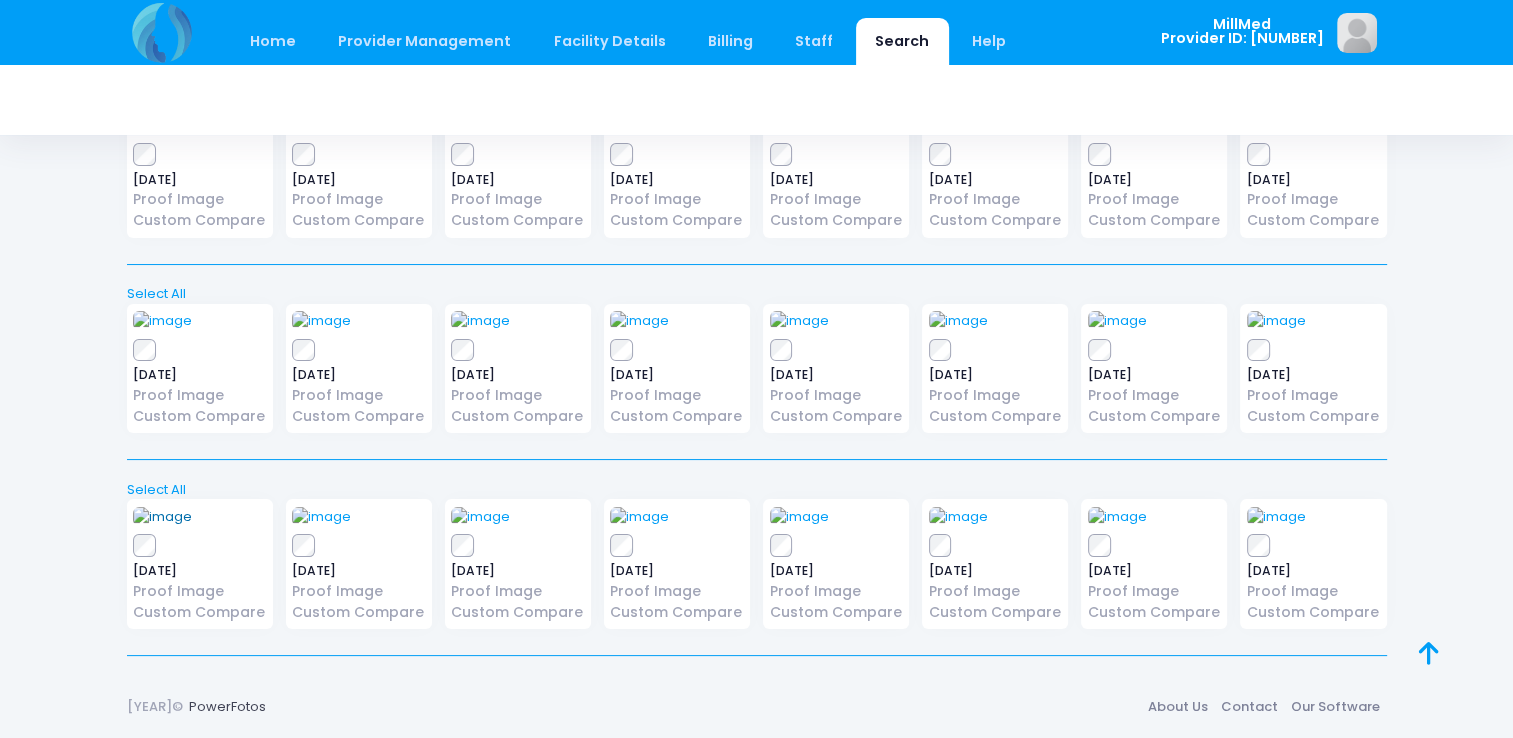 click at bounding box center (162, 517) 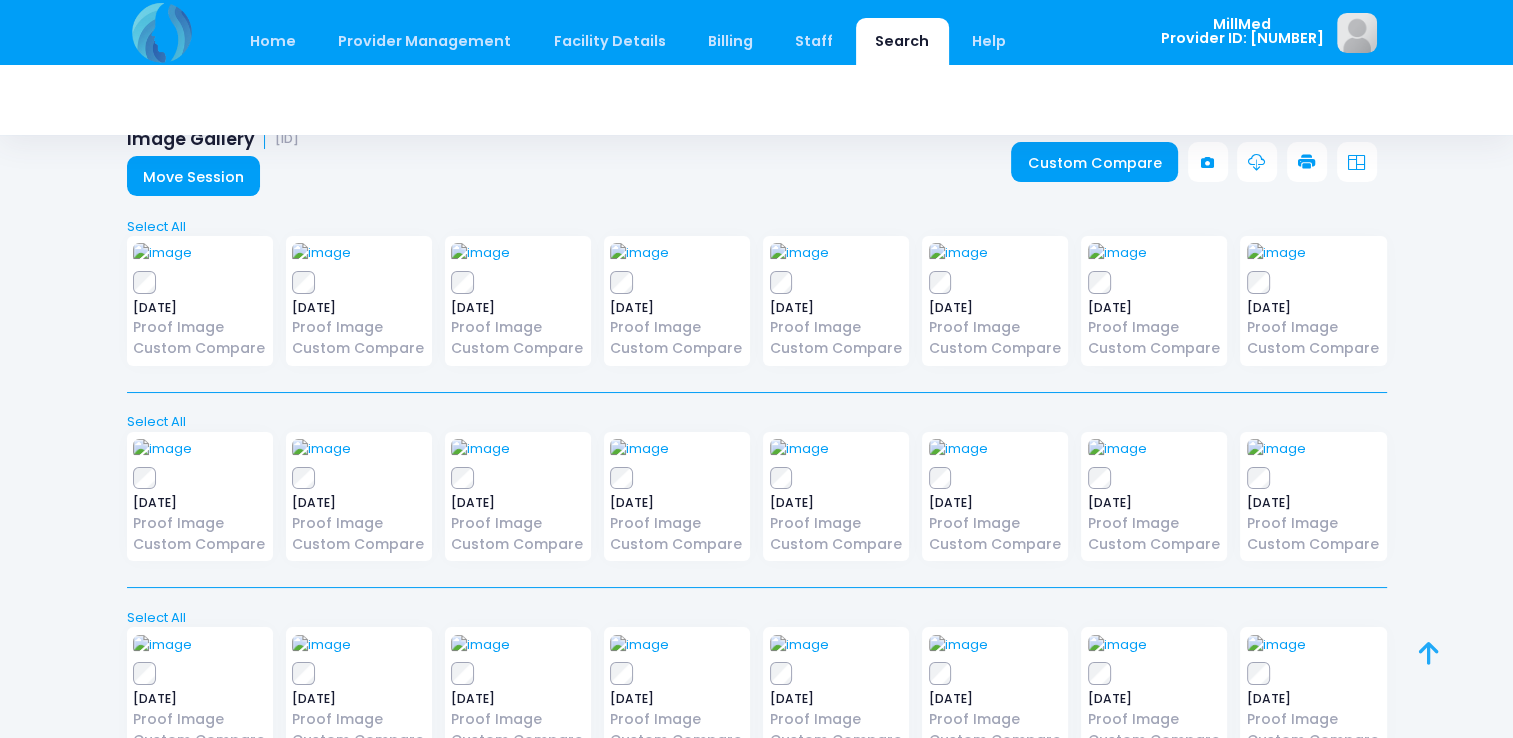 scroll, scrollTop: 29, scrollLeft: 0, axis: vertical 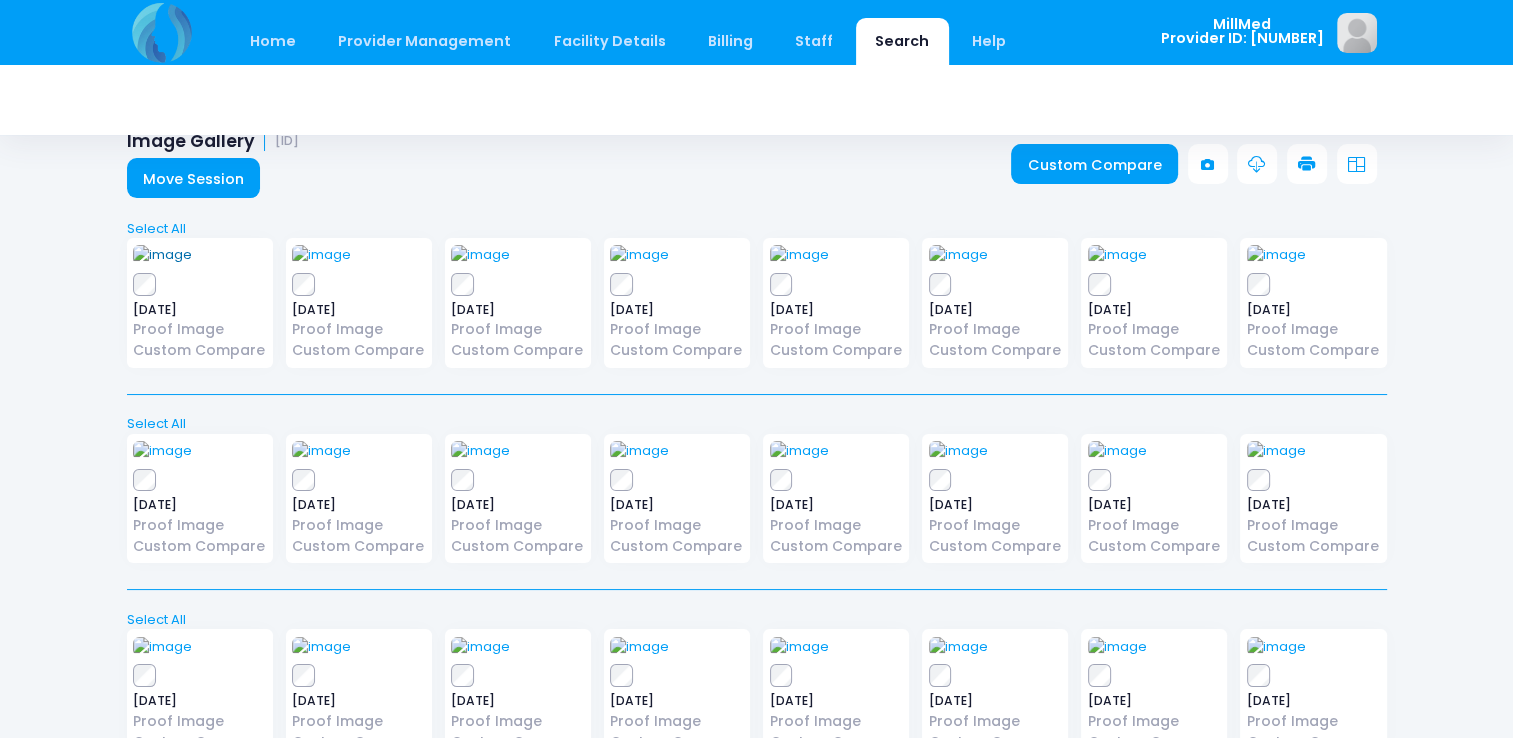 click at bounding box center [162, 255] 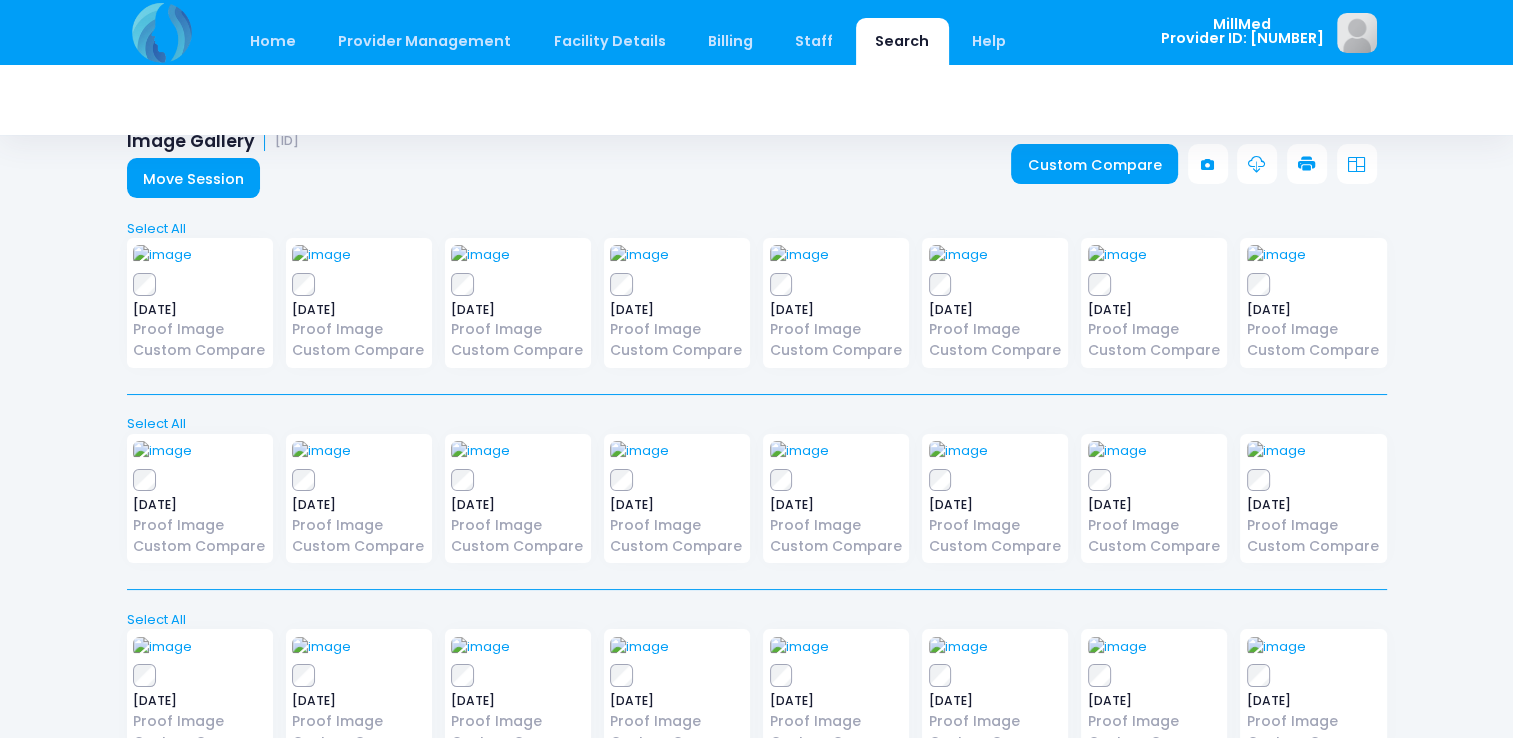 scroll, scrollTop: 76, scrollLeft: 0, axis: vertical 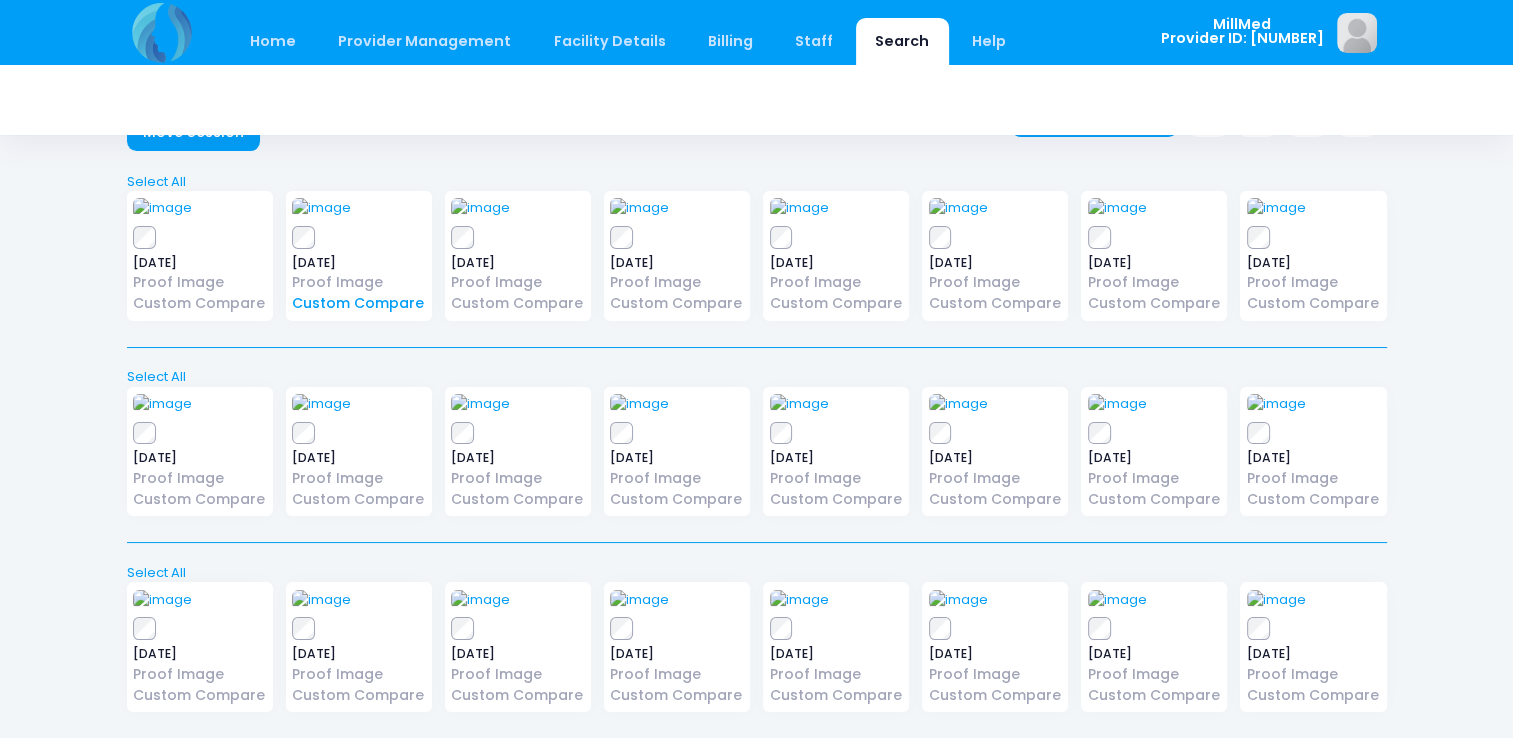 click on "Custom Compare" at bounding box center (358, 303) 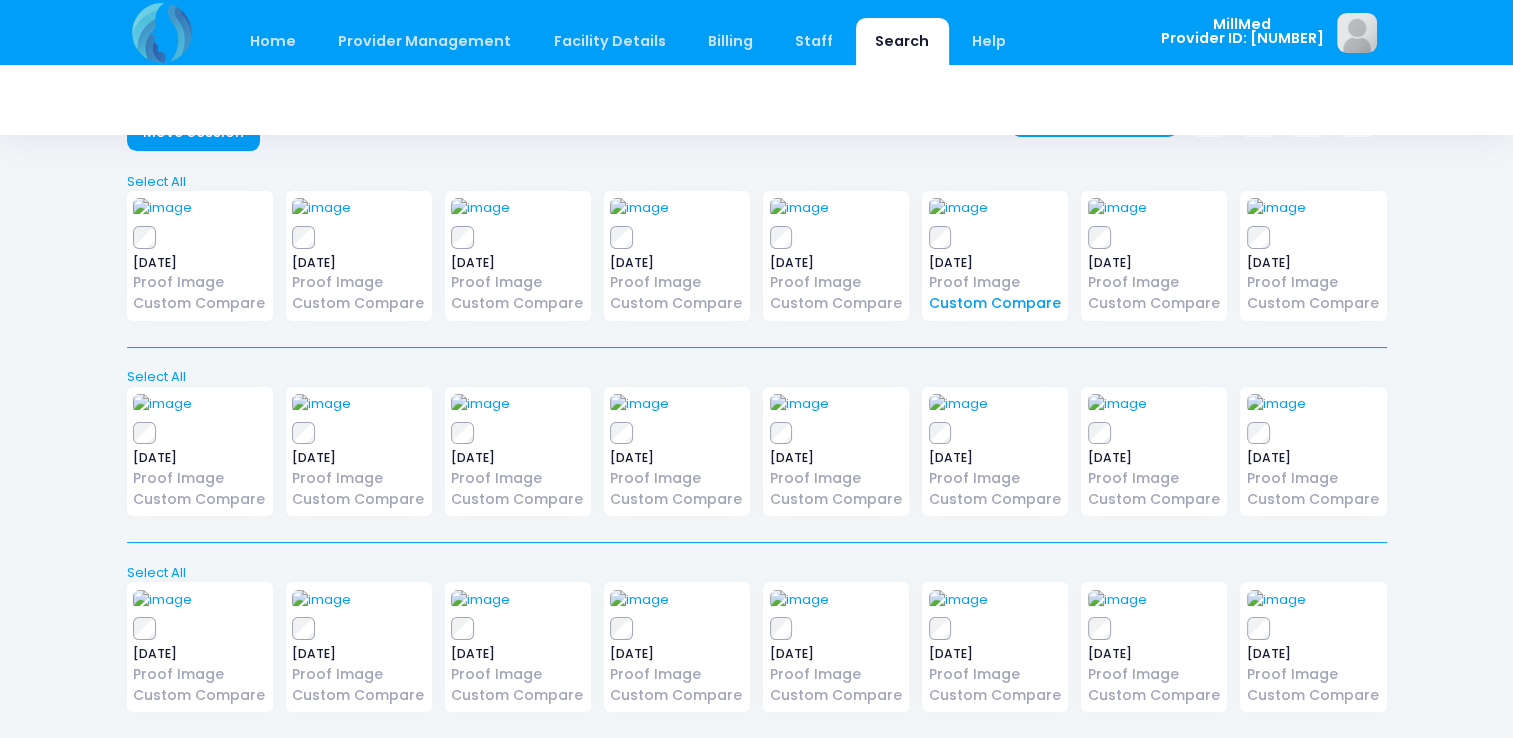 click on "Custom Compare" at bounding box center [995, 303] 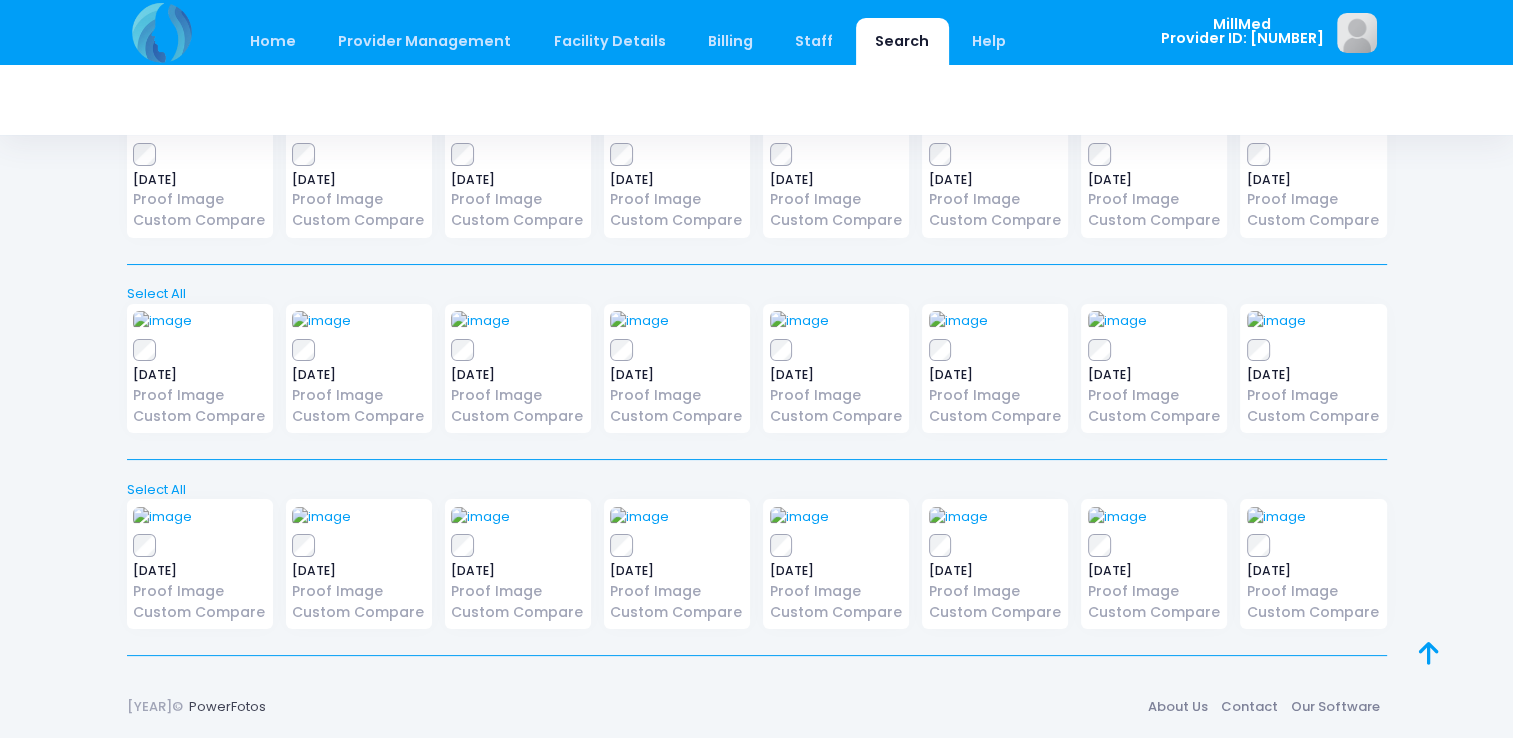 scroll, scrollTop: 617, scrollLeft: 0, axis: vertical 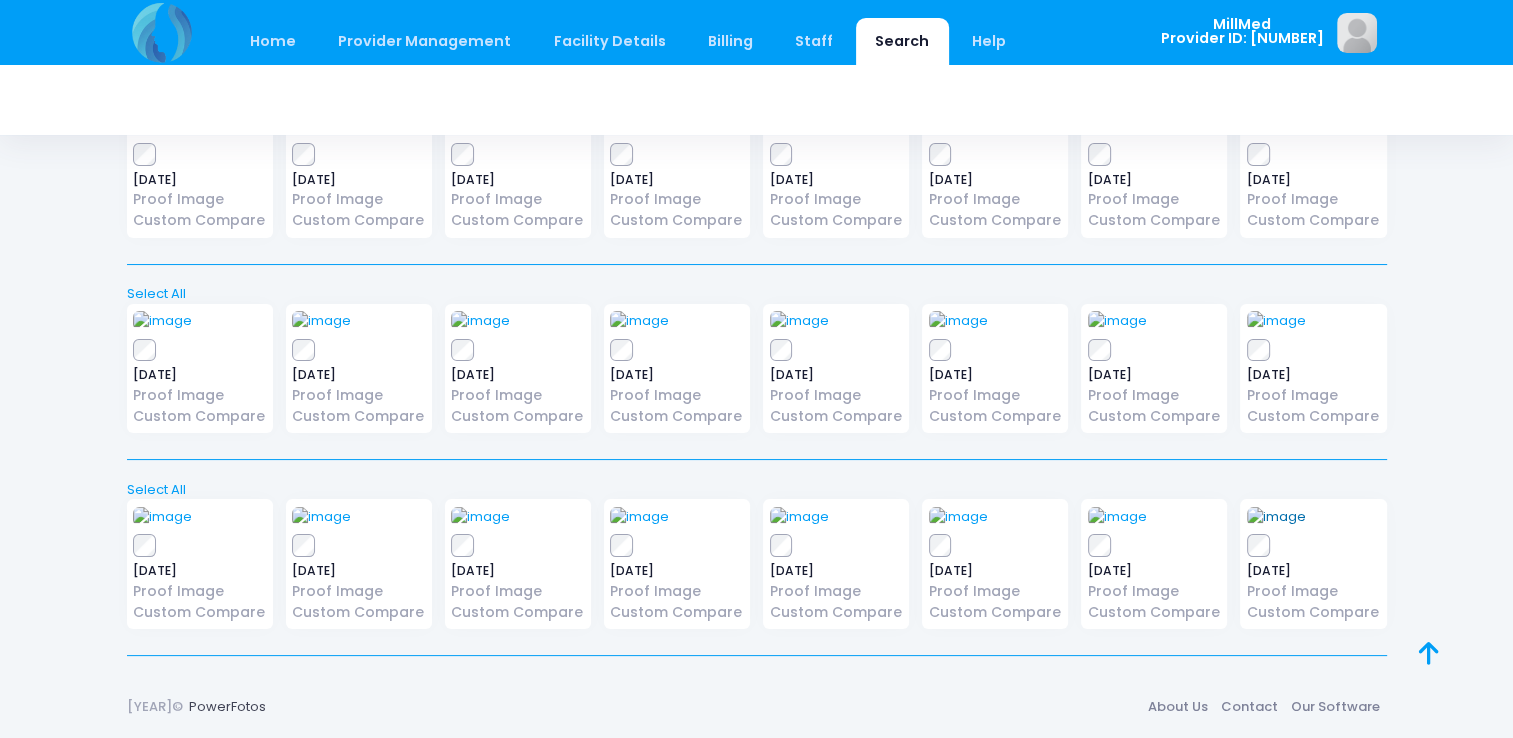 click at bounding box center (1276, 517) 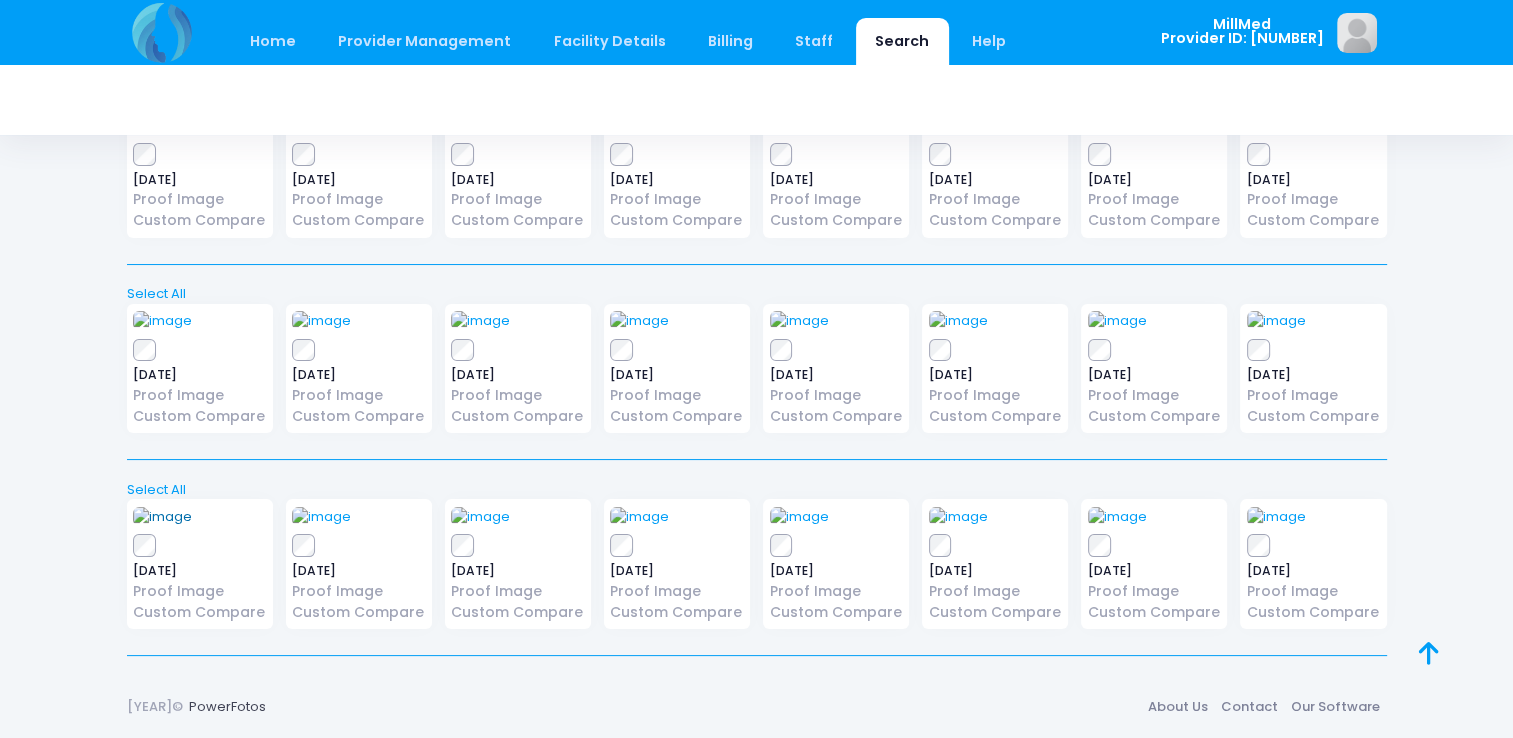 click at bounding box center (162, 517) 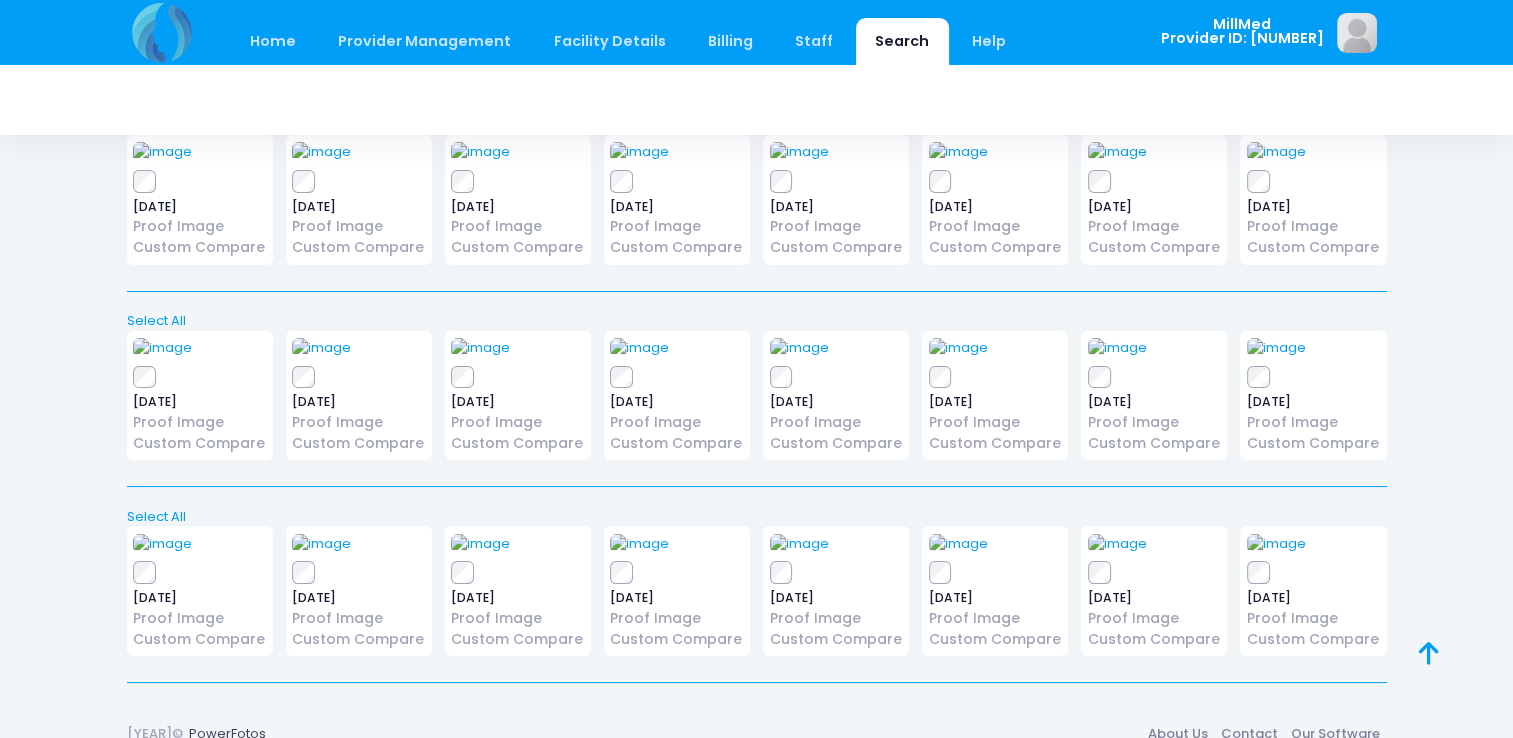 scroll, scrollTop: 127, scrollLeft: 0, axis: vertical 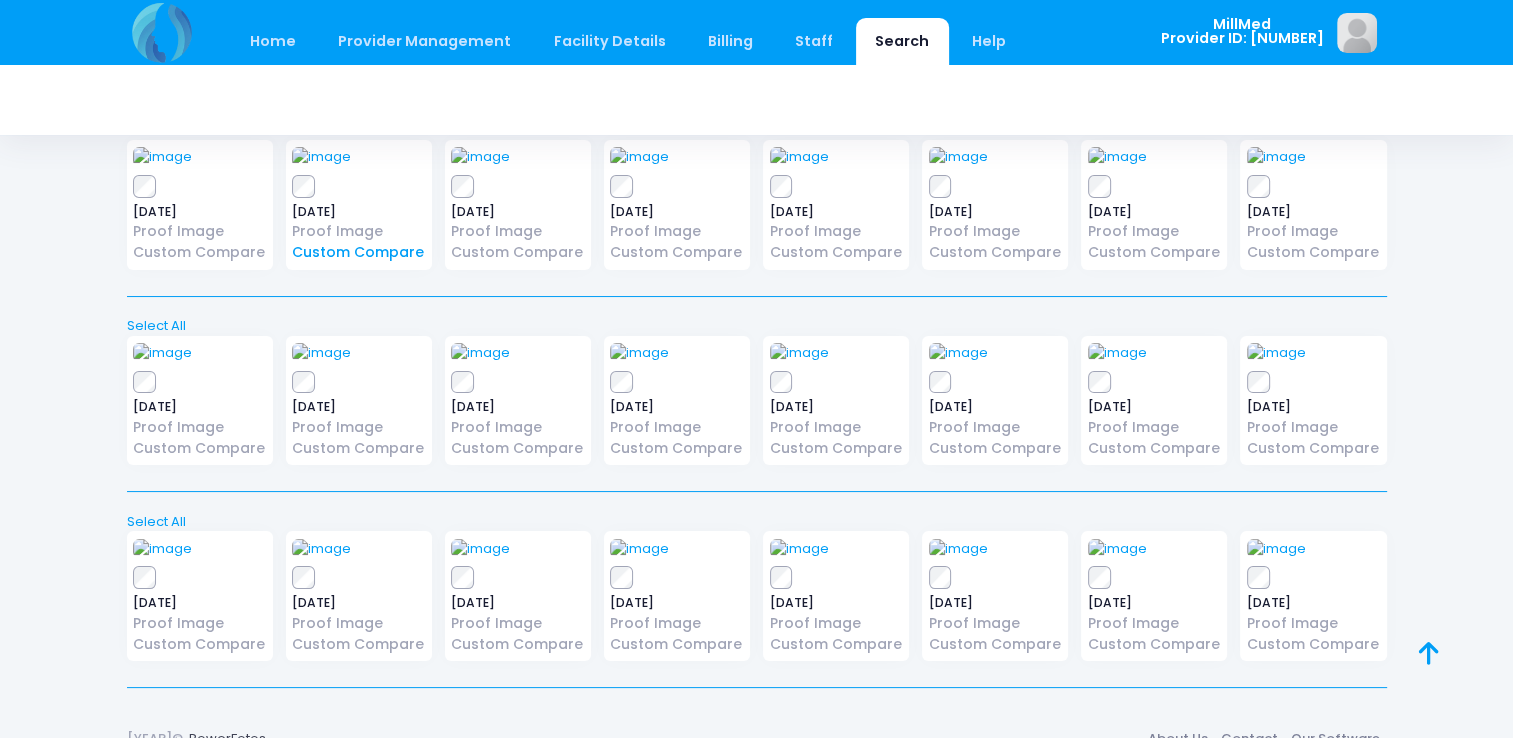click on "Custom Compare" at bounding box center (358, 252) 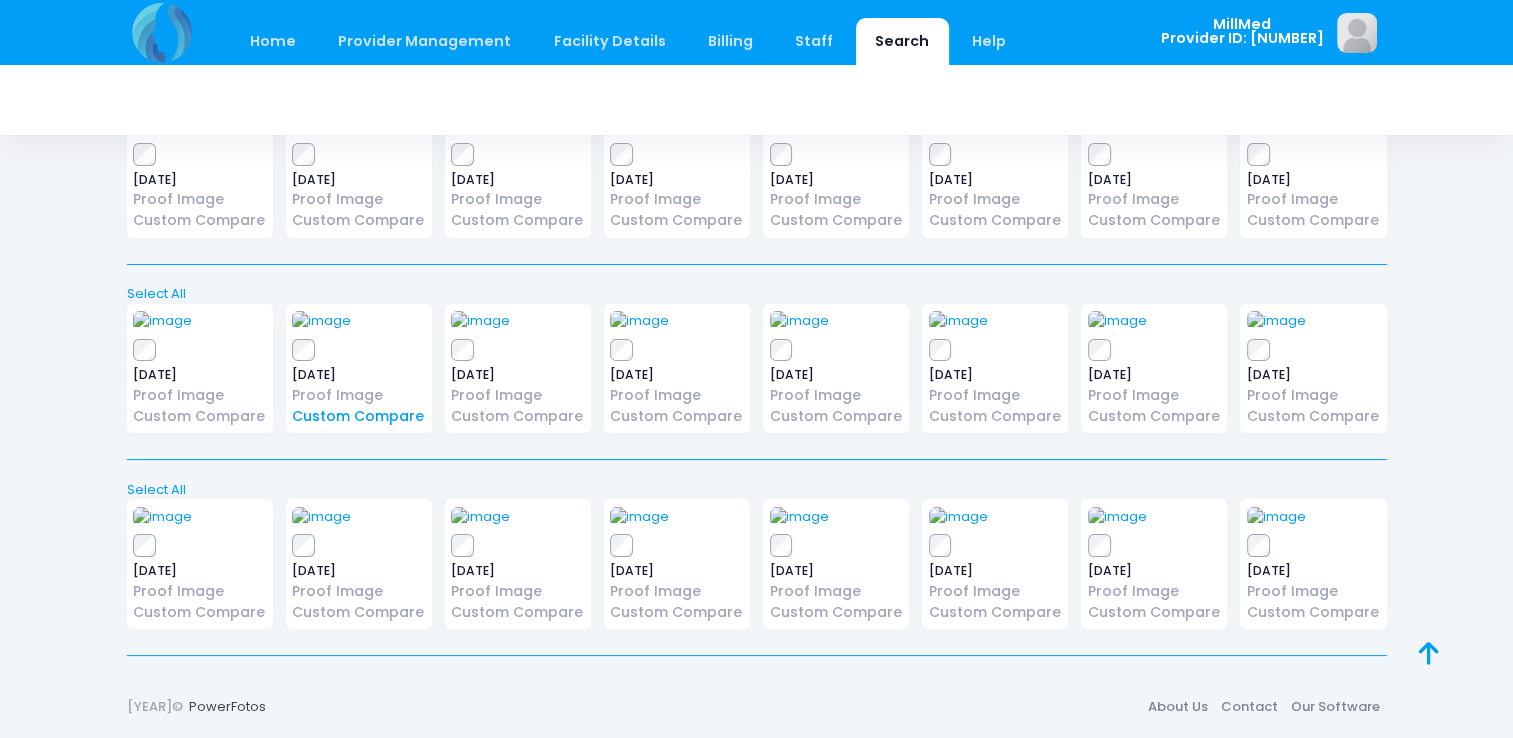 scroll, scrollTop: 324, scrollLeft: 0, axis: vertical 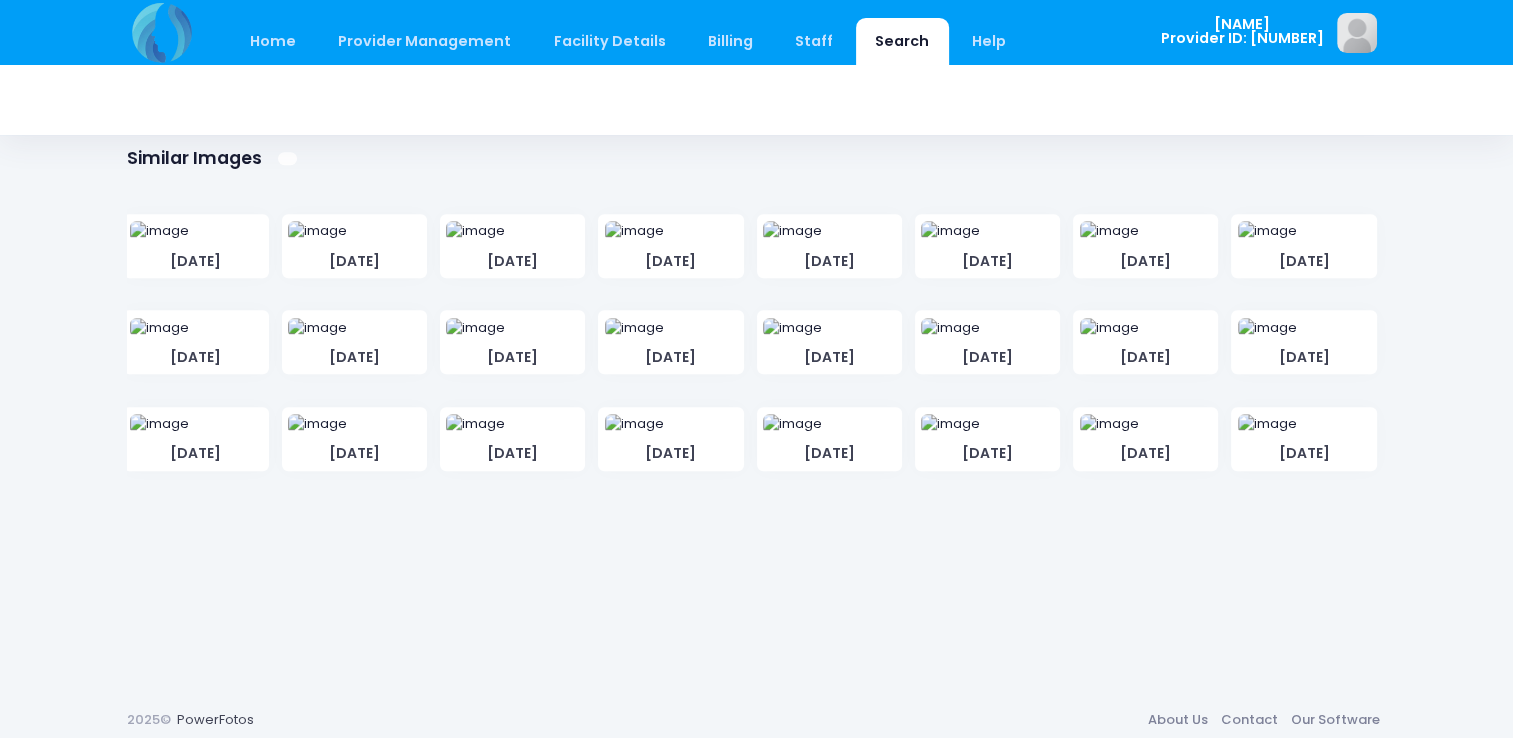 click on "[DATE]" at bounding box center (195, 246) 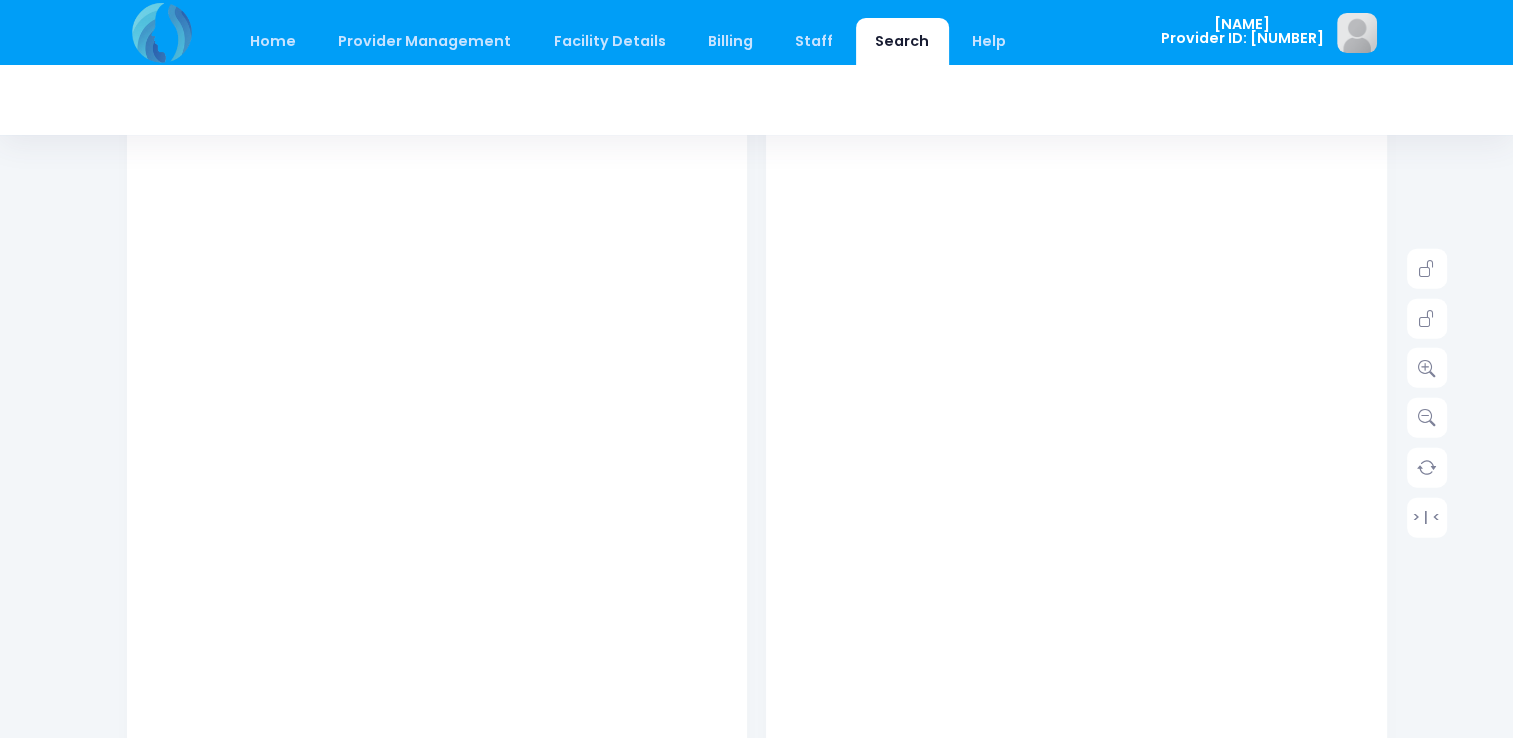 scroll, scrollTop: 302, scrollLeft: 0, axis: vertical 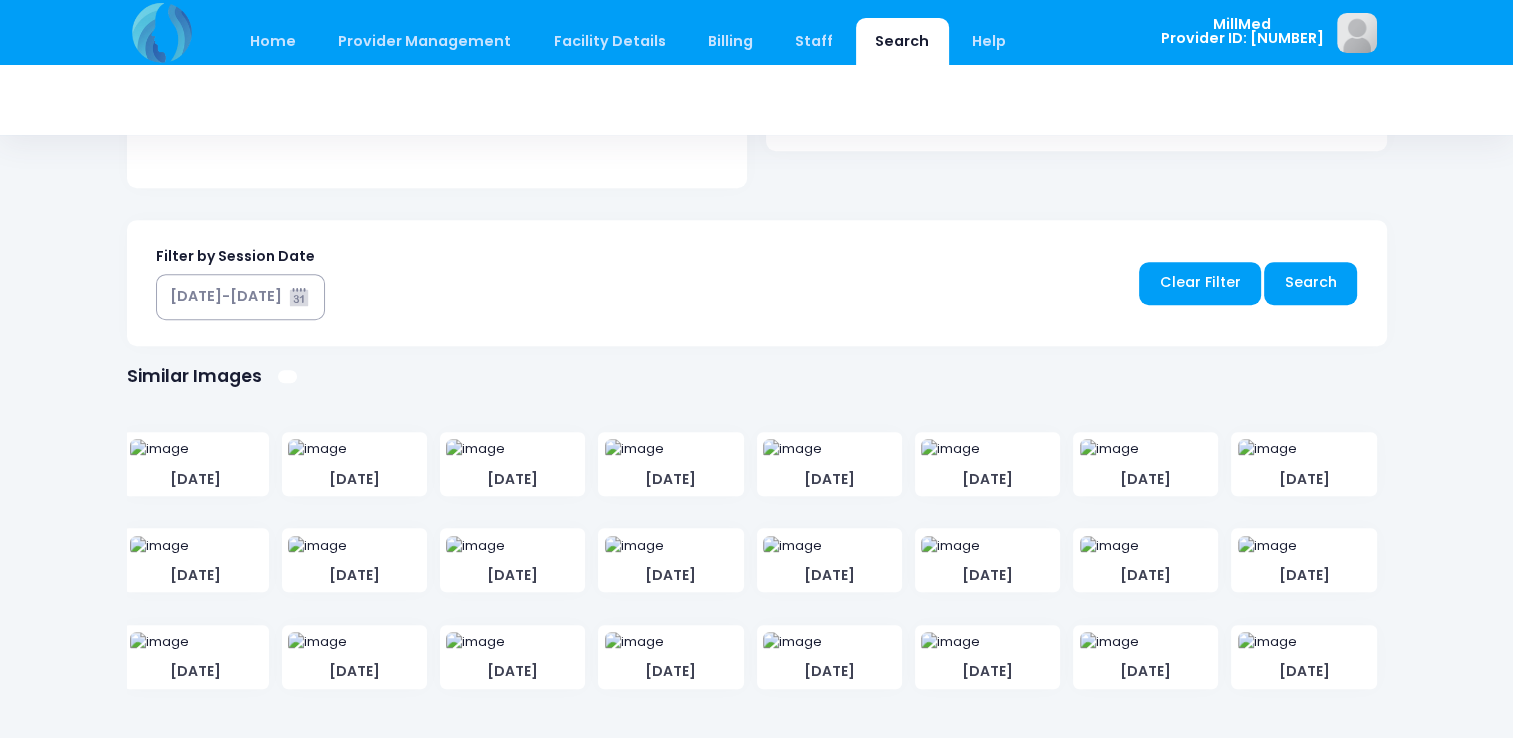 click at bounding box center [159, 449] 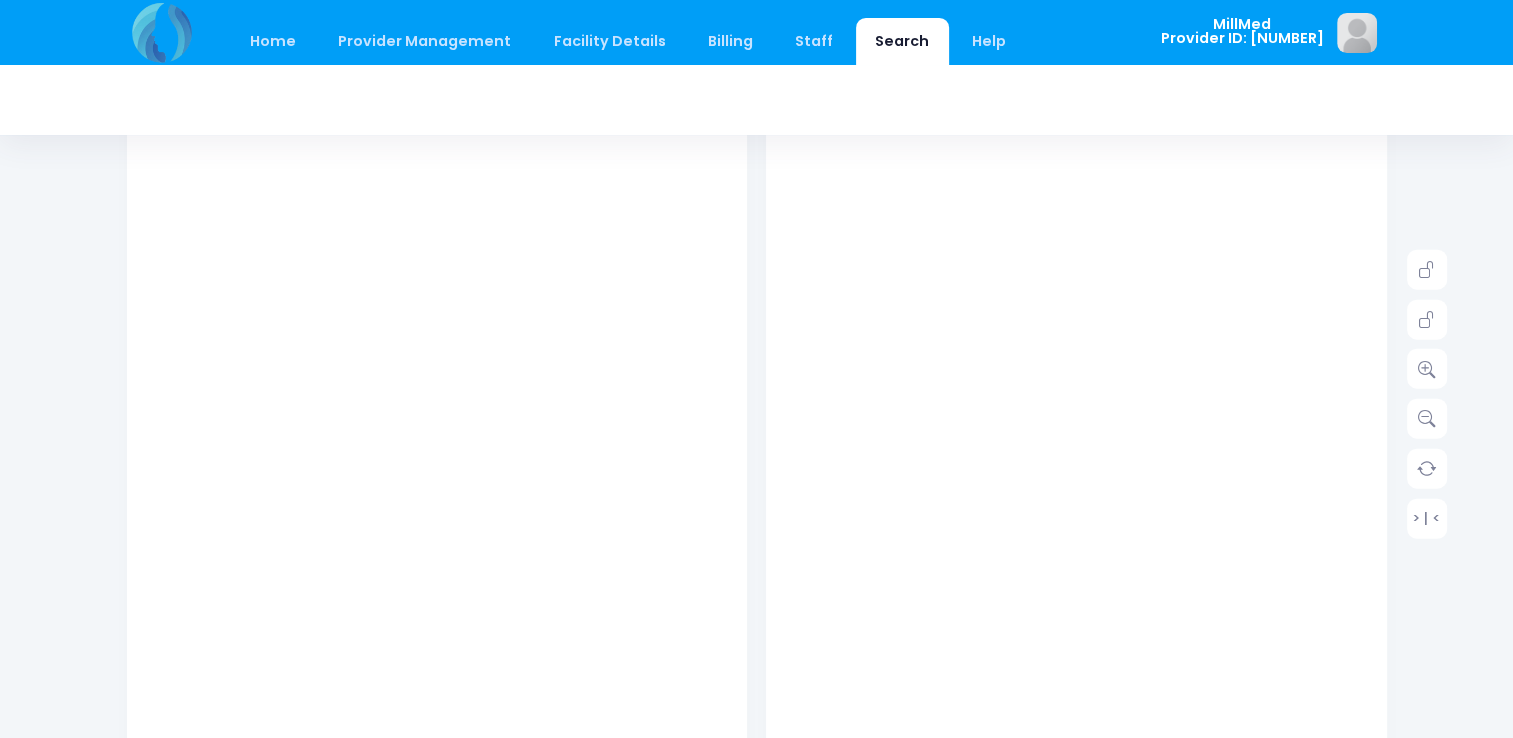 scroll, scrollTop: 304, scrollLeft: 0, axis: vertical 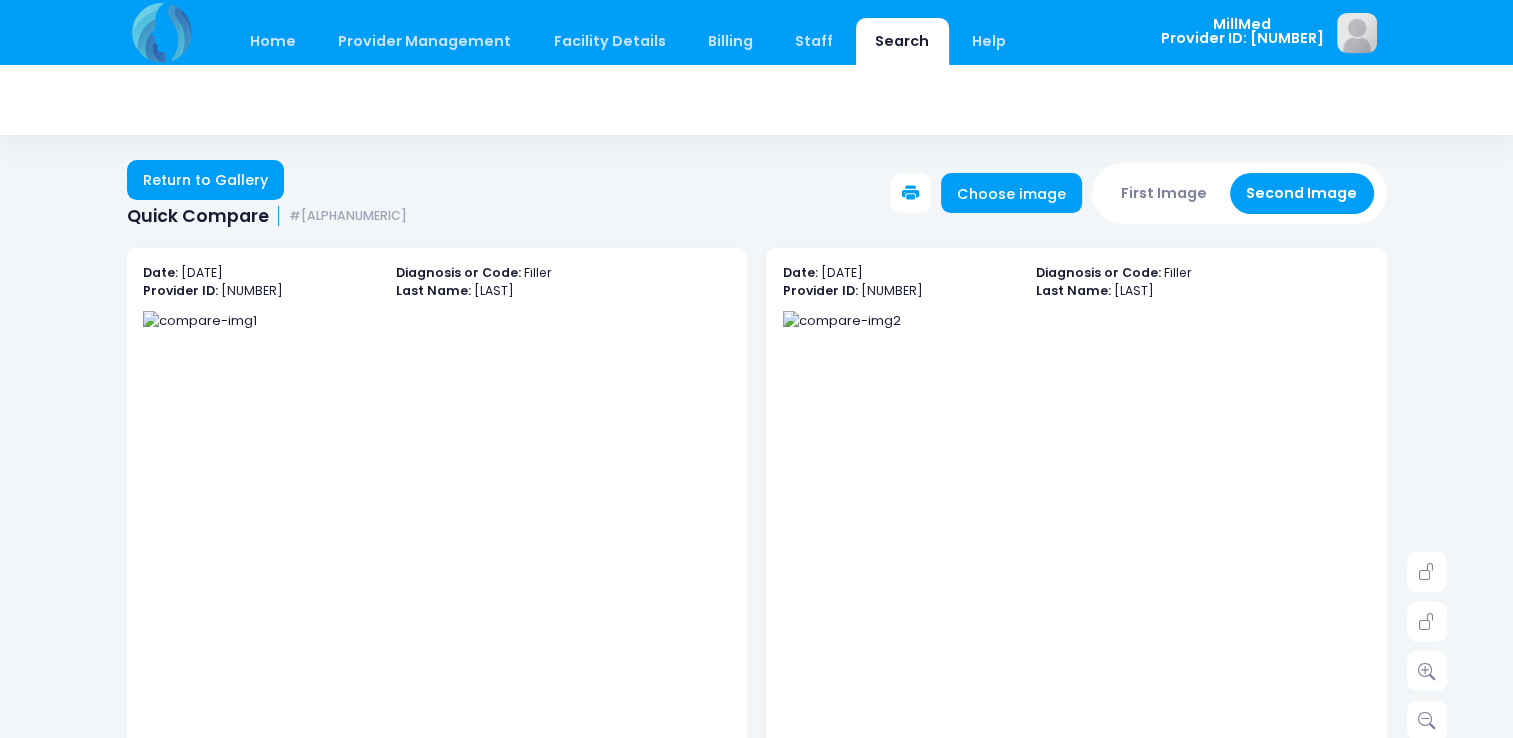 click at bounding box center (842, 321) 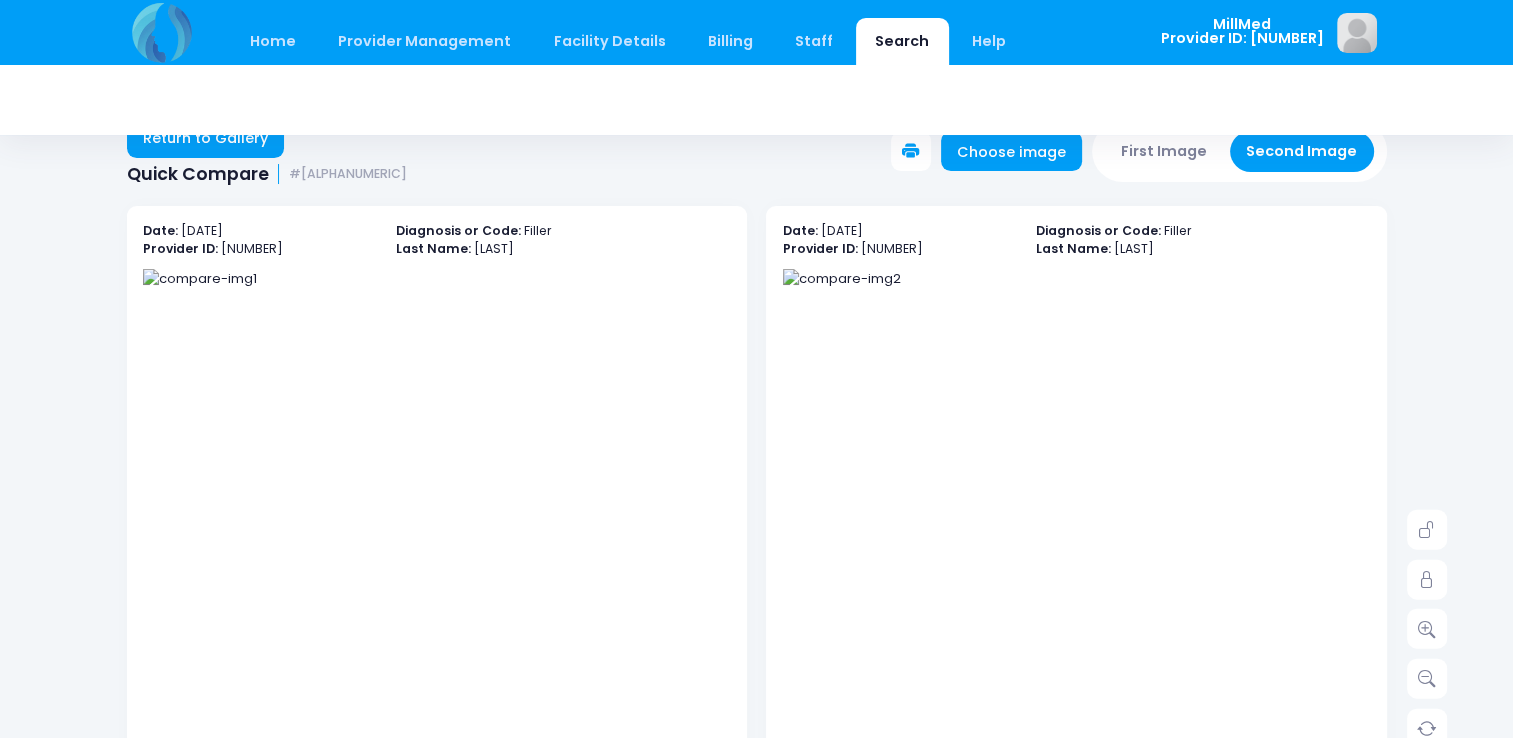 scroll, scrollTop: 44, scrollLeft: 0, axis: vertical 